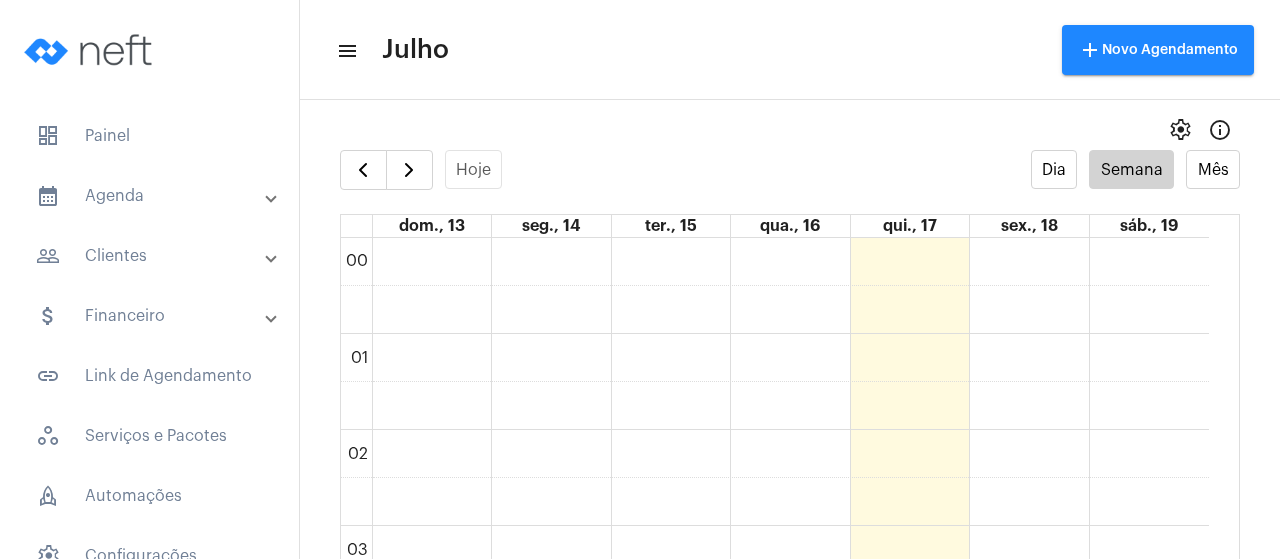 scroll, scrollTop: 0, scrollLeft: 0, axis: both 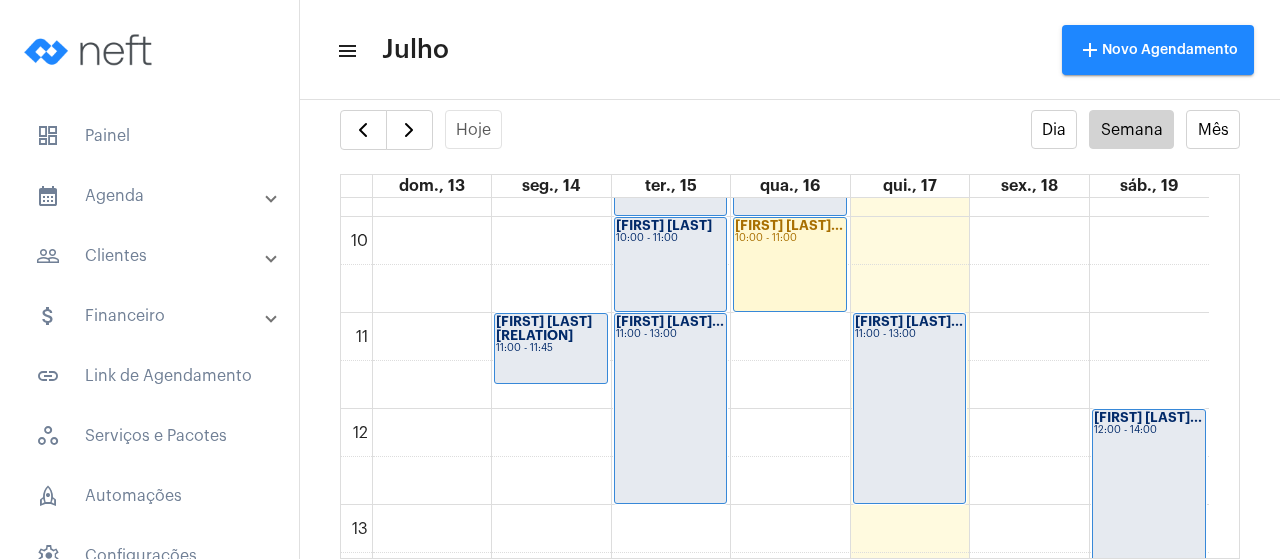 click on "menu Julho add Novo Agendamento" 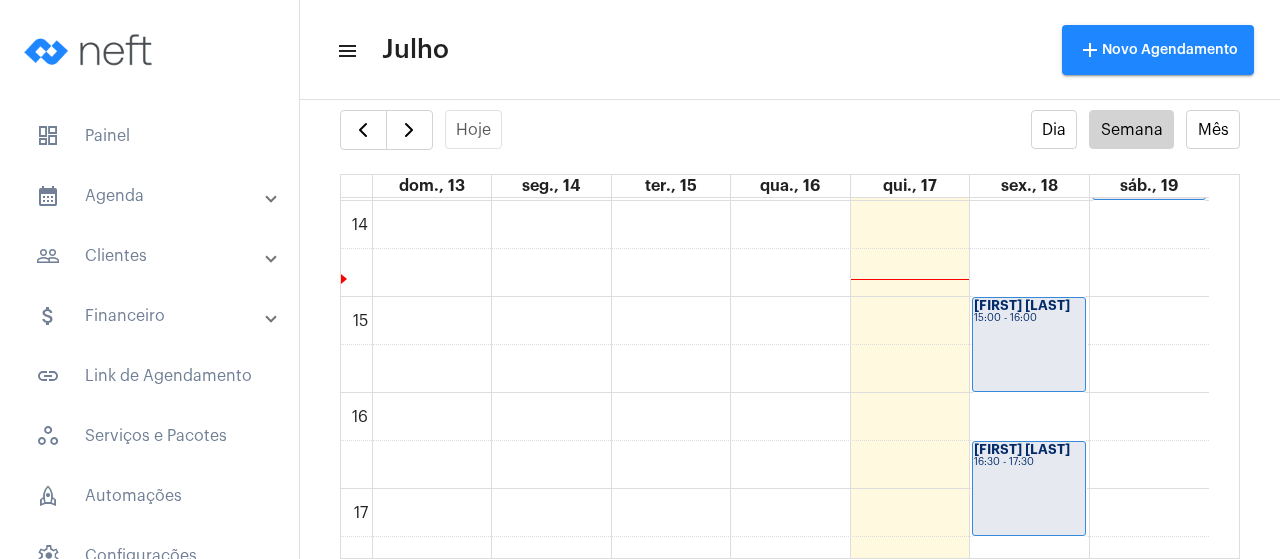 scroll, scrollTop: 1441, scrollLeft: 0, axis: vertical 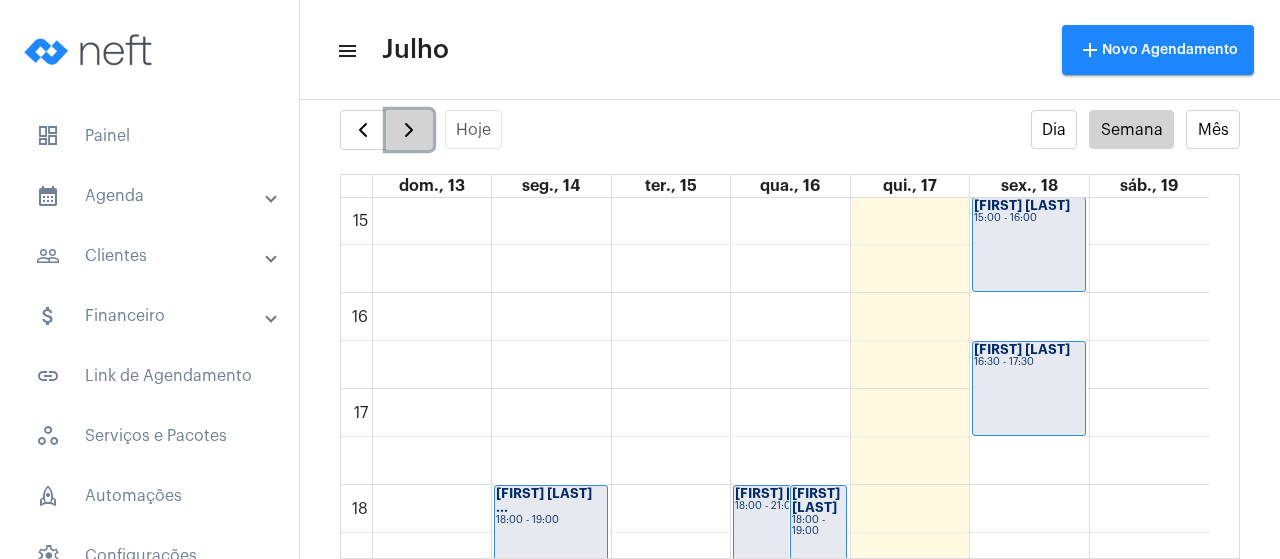 click 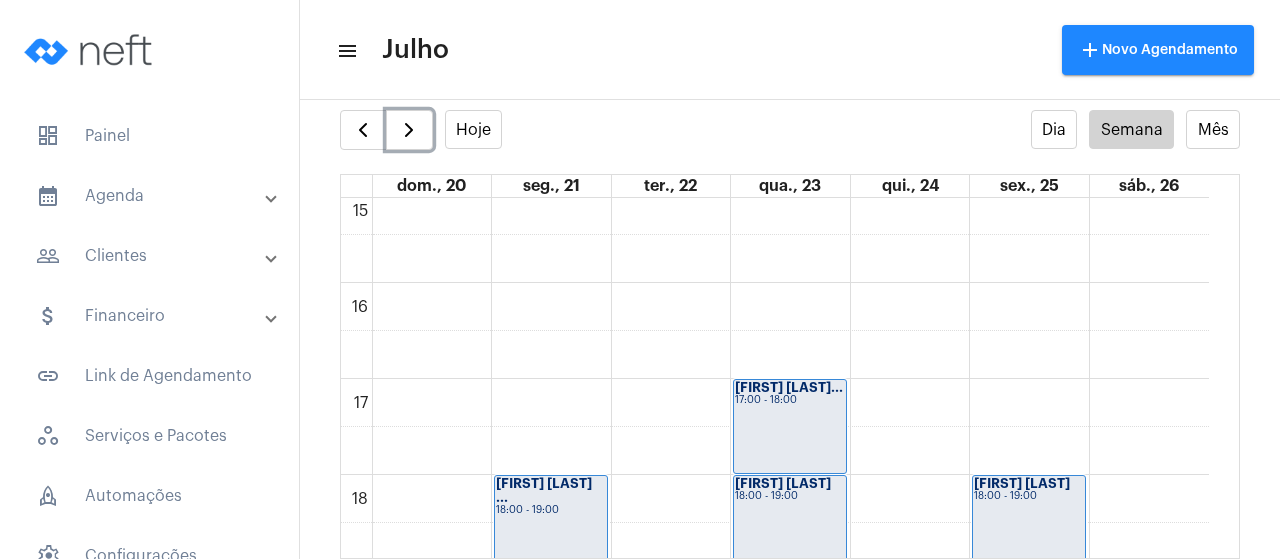 scroll, scrollTop: 1376, scrollLeft: 0, axis: vertical 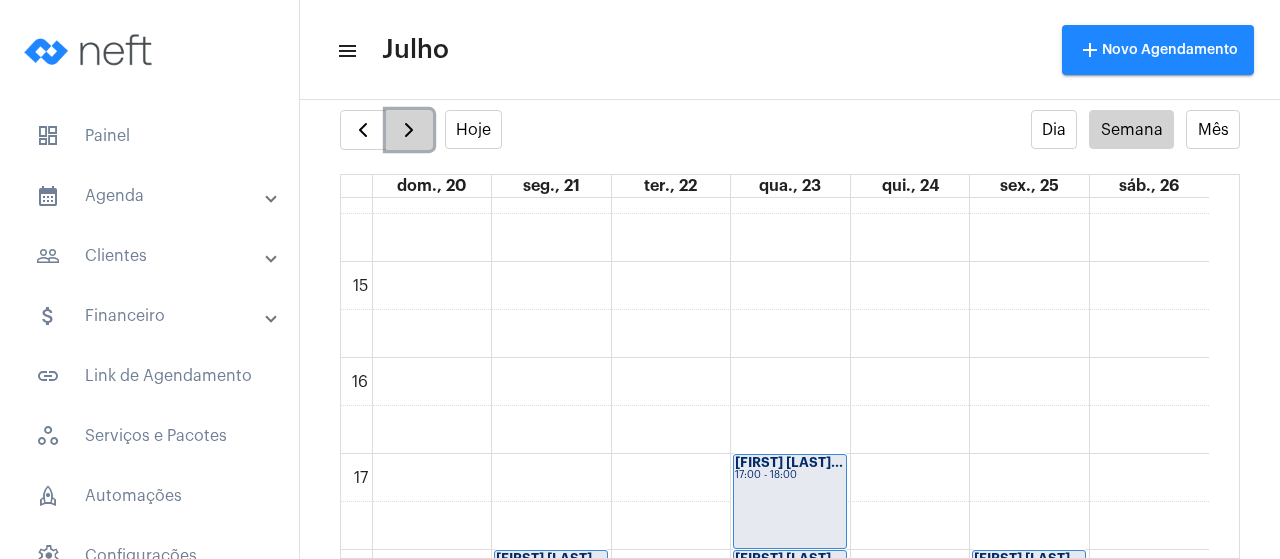 click 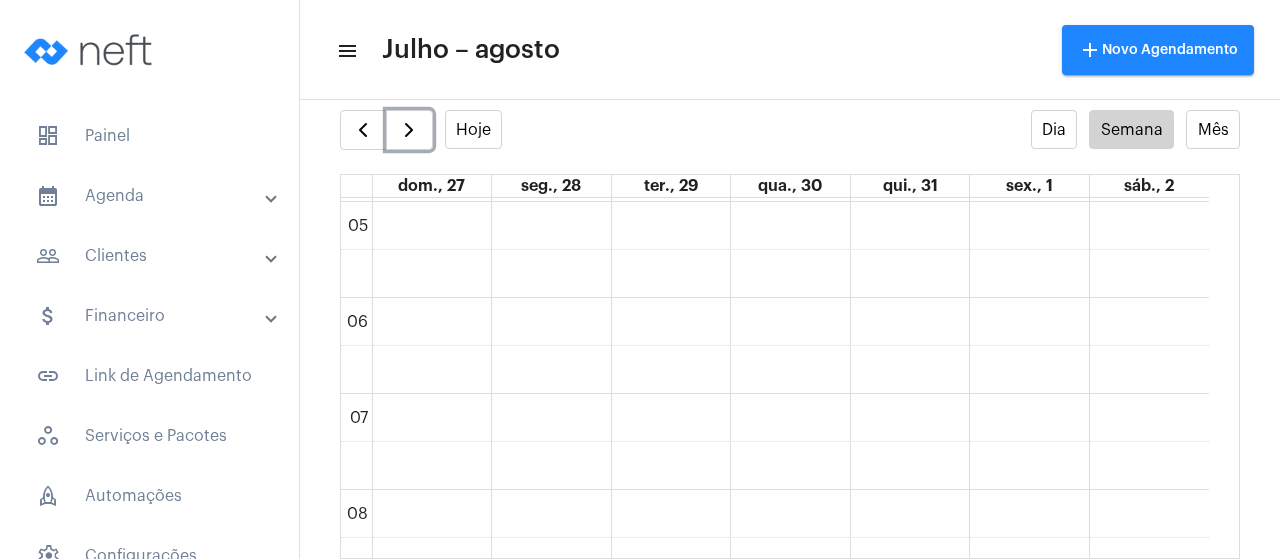 scroll, scrollTop: 776, scrollLeft: 0, axis: vertical 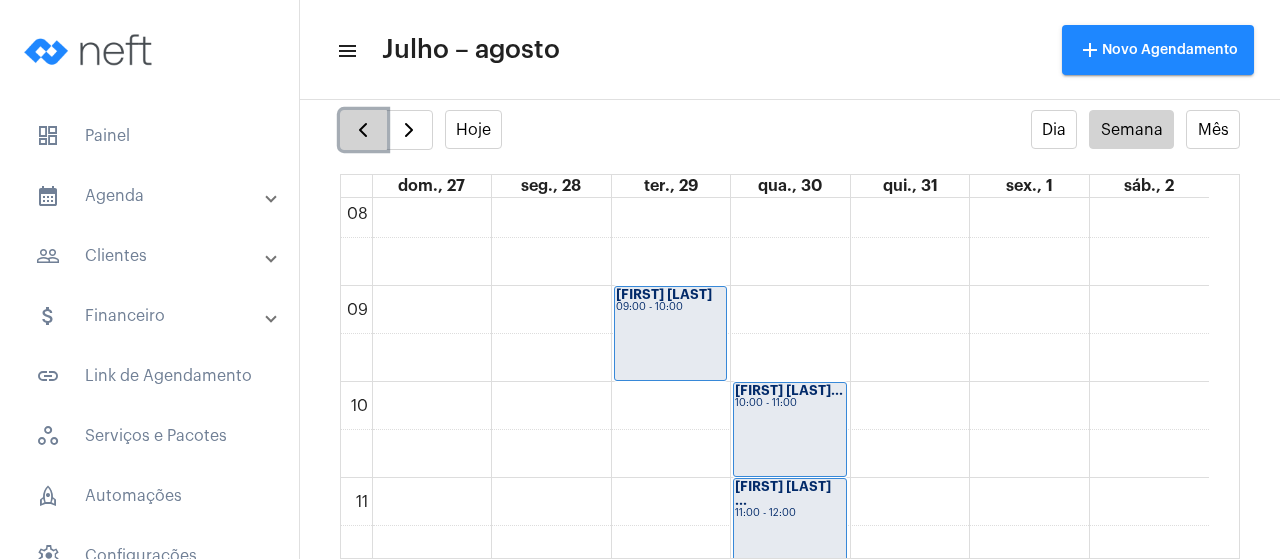 click 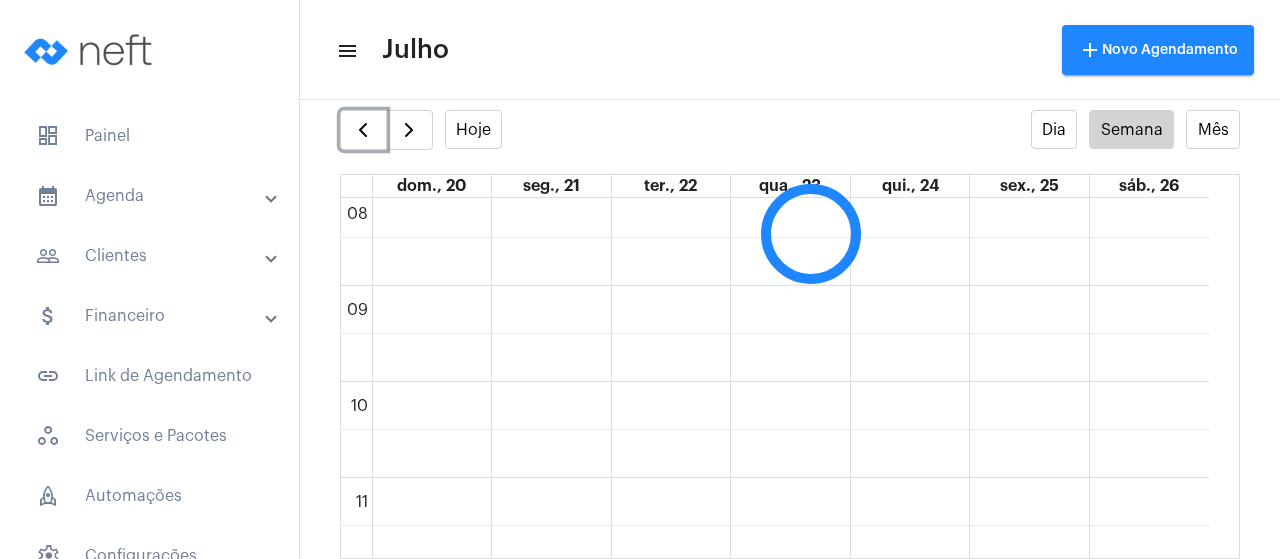 scroll, scrollTop: 576, scrollLeft: 0, axis: vertical 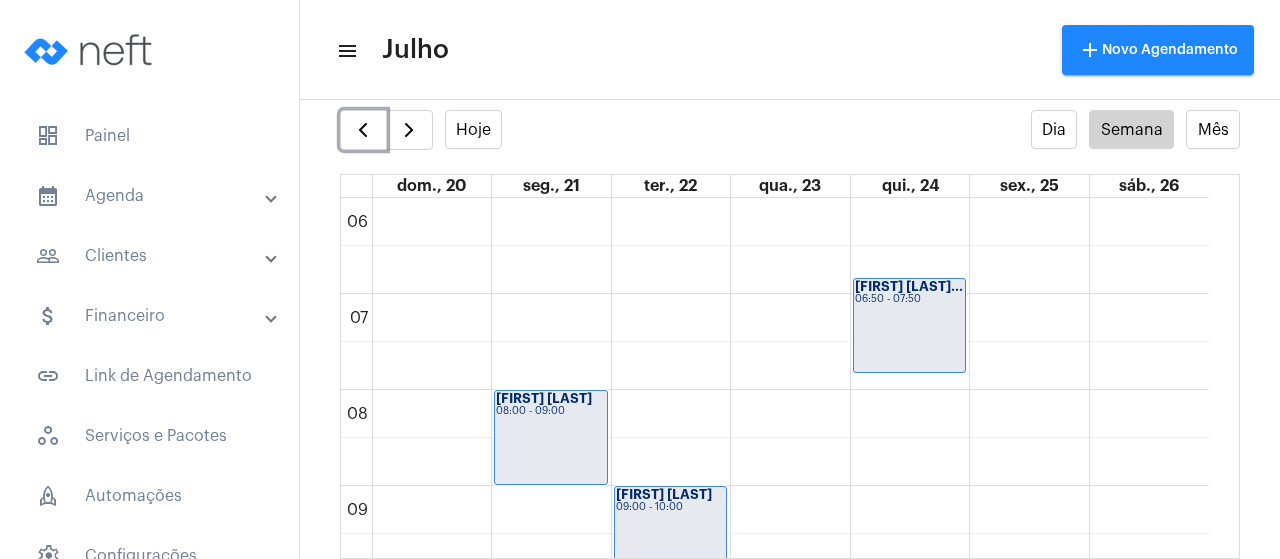 type 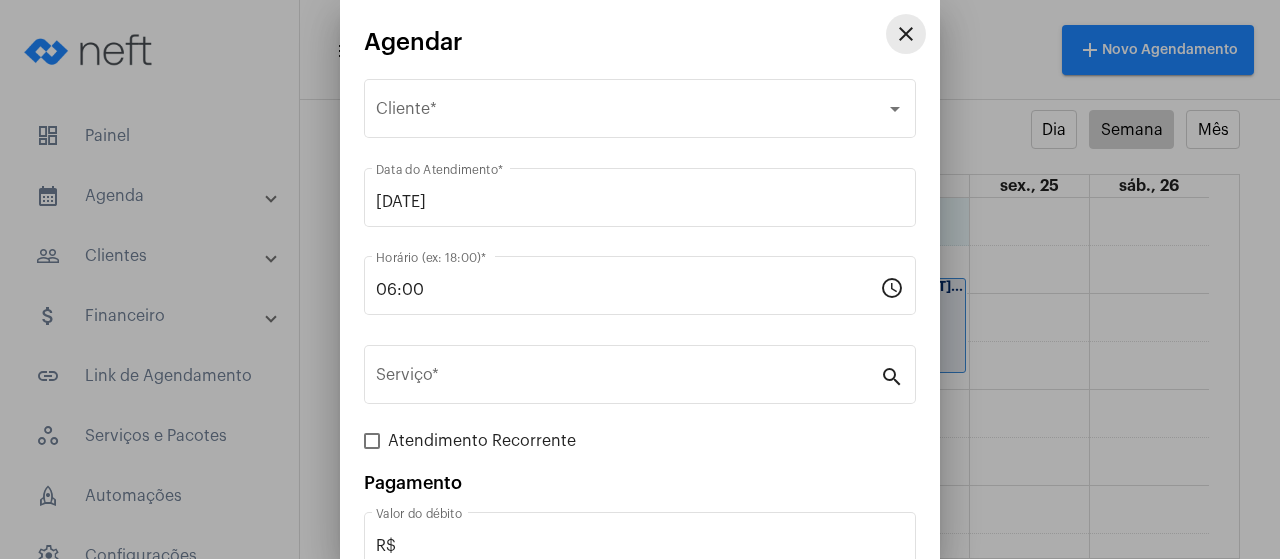 click on "close" at bounding box center [906, 34] 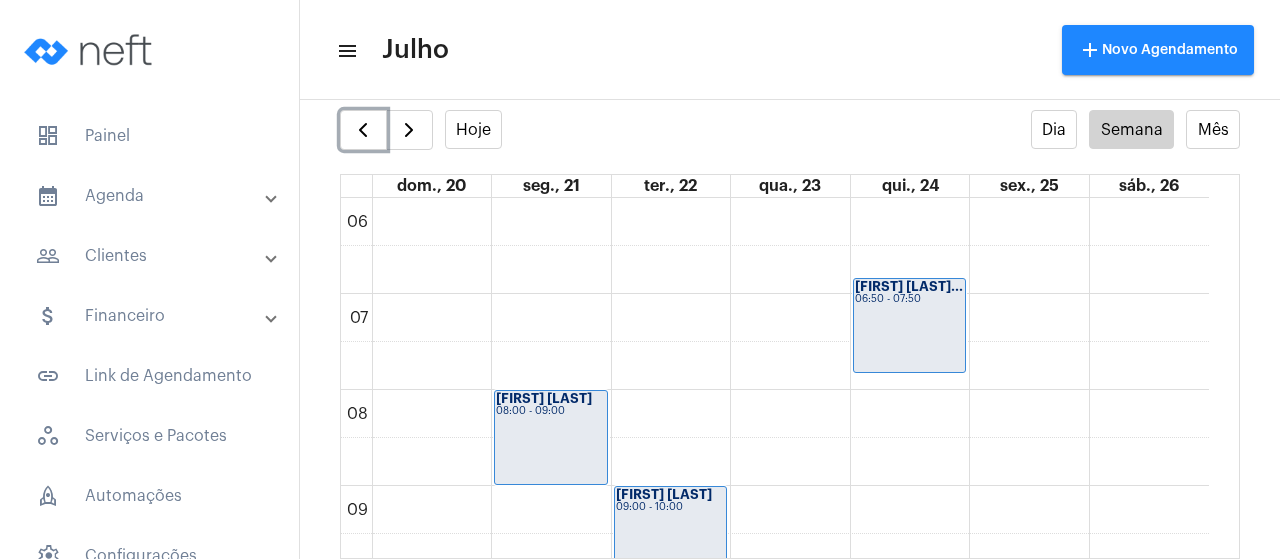 click on "00 01 02 03 04 05 06 07 08 09 10 11 12 13 14 15 16 17 18 19 20 21 22 23
[FIRST] [LAST]
08:00 - 09:00
[FIRST] [LAST] ...
18:00 - 19:00
[FIRST] [LAST]
20:00 - 21:00
[FIRST] [LAST]
09:00 - 10:00
[FIRST] [LAST]...
10:00 - 11:00
[FIRST] [LAST] ...
17:00 - 18:00
[FIRST] [LAST]
18:00 - 19:00
[FIRST] [LAST]
19:00 - 20:00
[FIRST] [LAST]...
06:50 - 07:50
[FIRST] [LAST]
18:00 - 19:00" 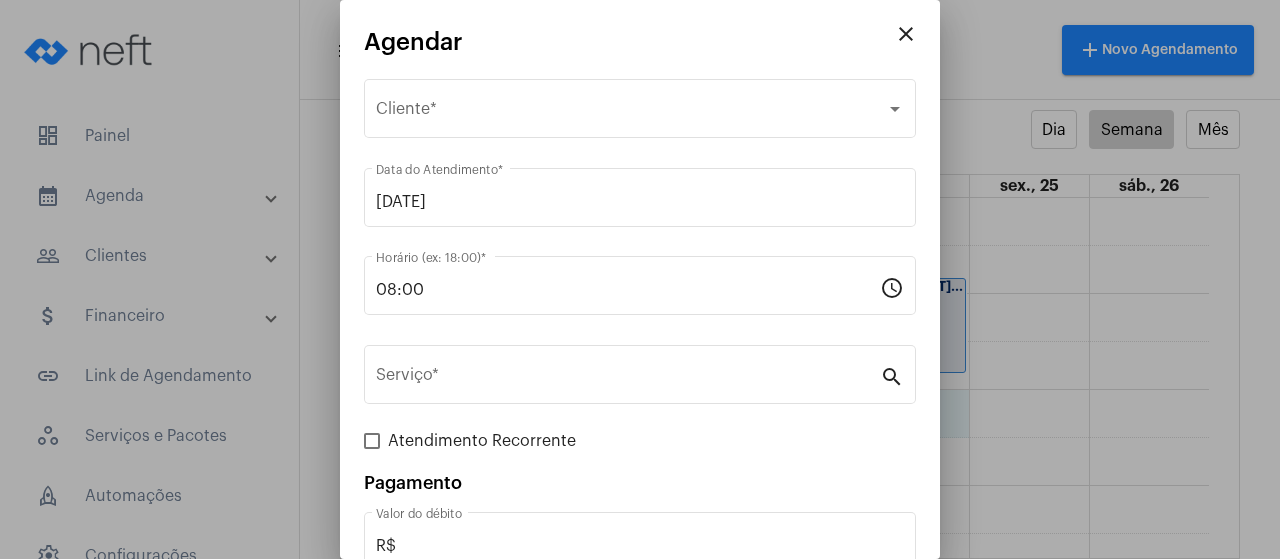 click at bounding box center (640, 279) 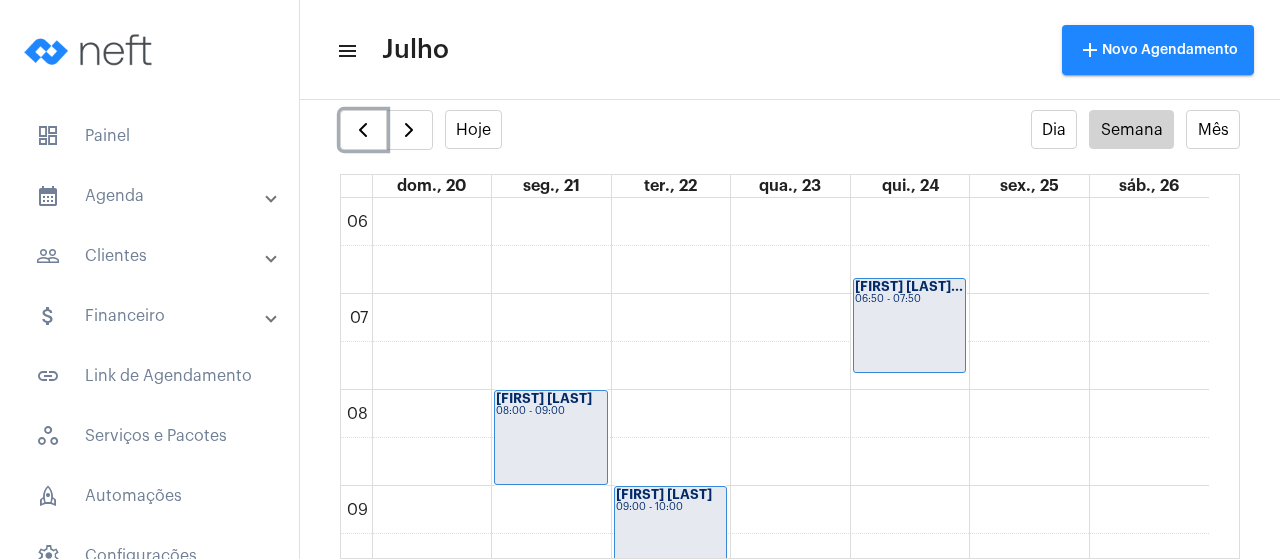 click 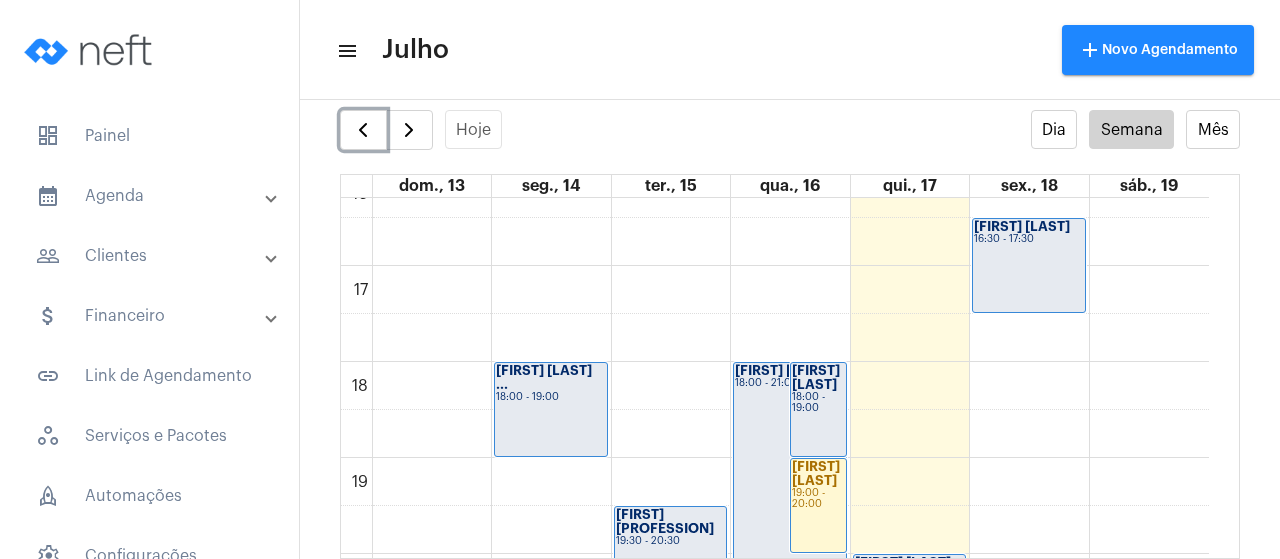 scroll, scrollTop: 1576, scrollLeft: 0, axis: vertical 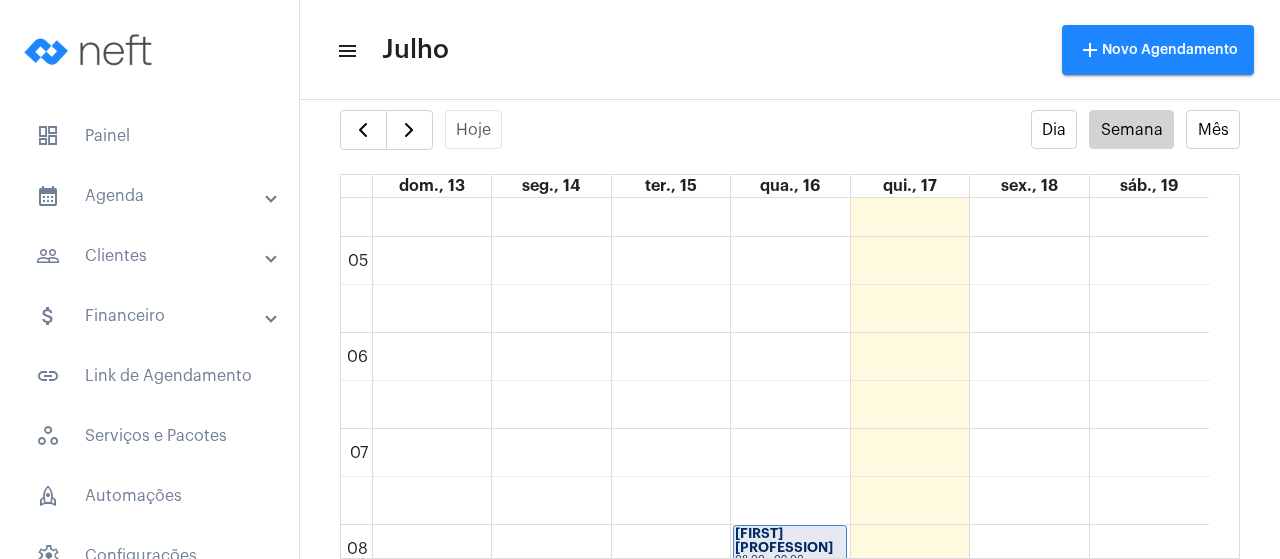 click on "Hoje Dia Semana Mês dom., 13 seg., 14 ter., 15 qua., 16 qui., 17 sex., 18 sáb., 19 00 01 02 03 04 05 06 07 08 09 10 11 12 13 14 15 16 17 18 19 20 21 22 23
[FIRST] [LAST] [RELATION]
11:00 - 11:45
[FIRST] [LAST] ...
18:00 - 19:00
[FIRST] [LAST]
09:00 - 10:00
[FIRST] [LAST]
10:00 - 11:00
[FIRST] [LAST]...
11:00 - 13:00
[FIRST] [PROFESSION]
19:30 - 20:30
[FIRST] [LAST]...
18:00 - 21:00
[FIRST] [LAST]
18:00 - 19:00
[FIRST] [LAST]
19:00 - 20:00" 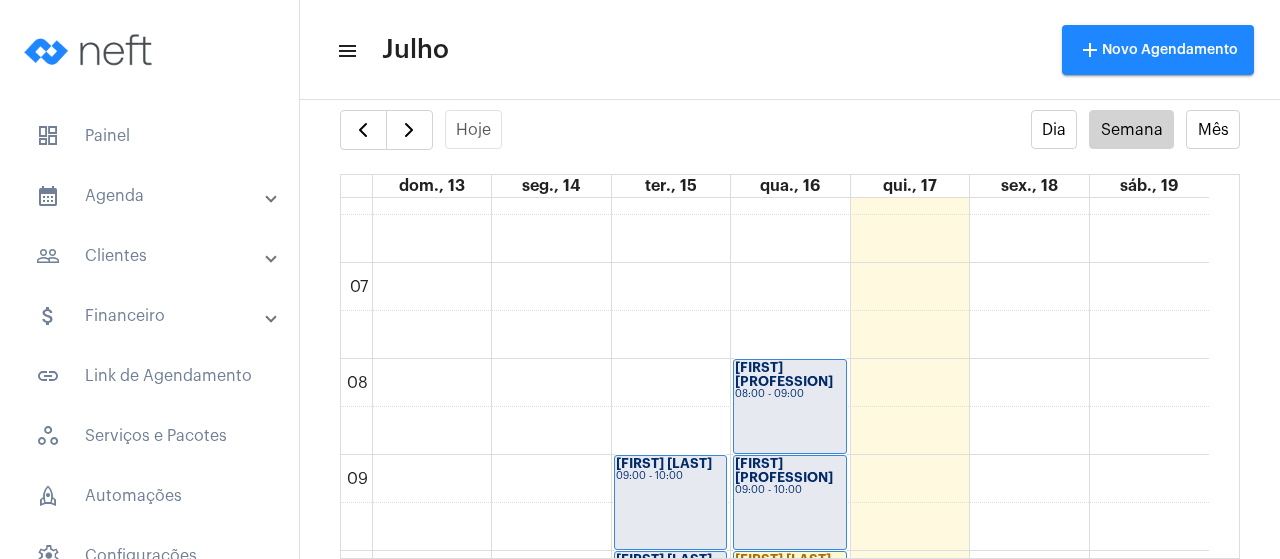 scroll, scrollTop: 641, scrollLeft: 0, axis: vertical 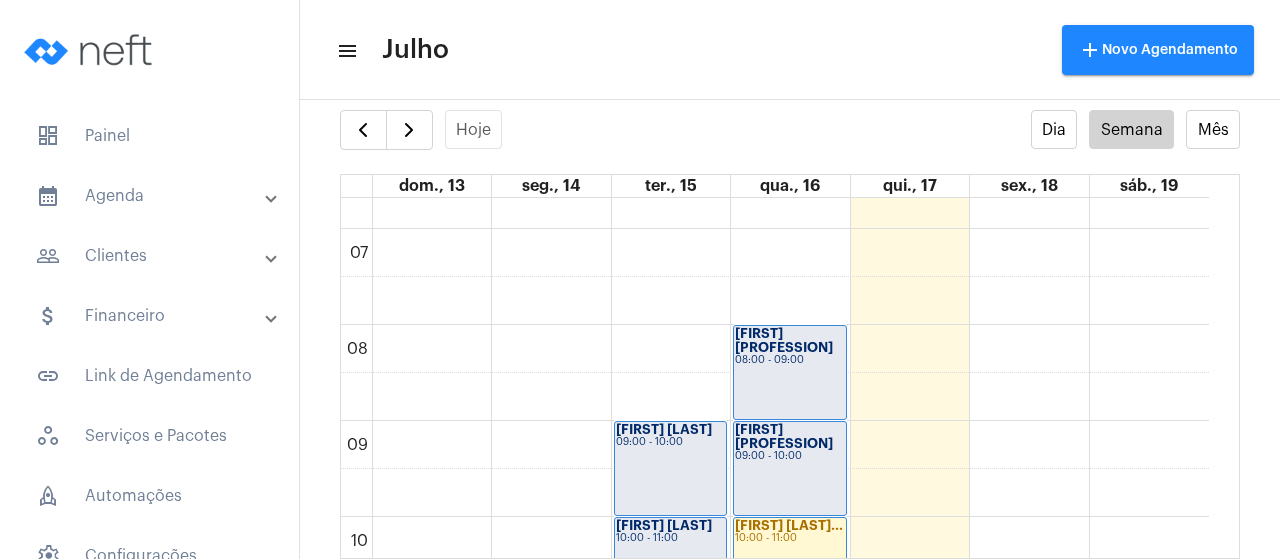 click on "[FIRST] [LAST]
10:00 - 11:00" 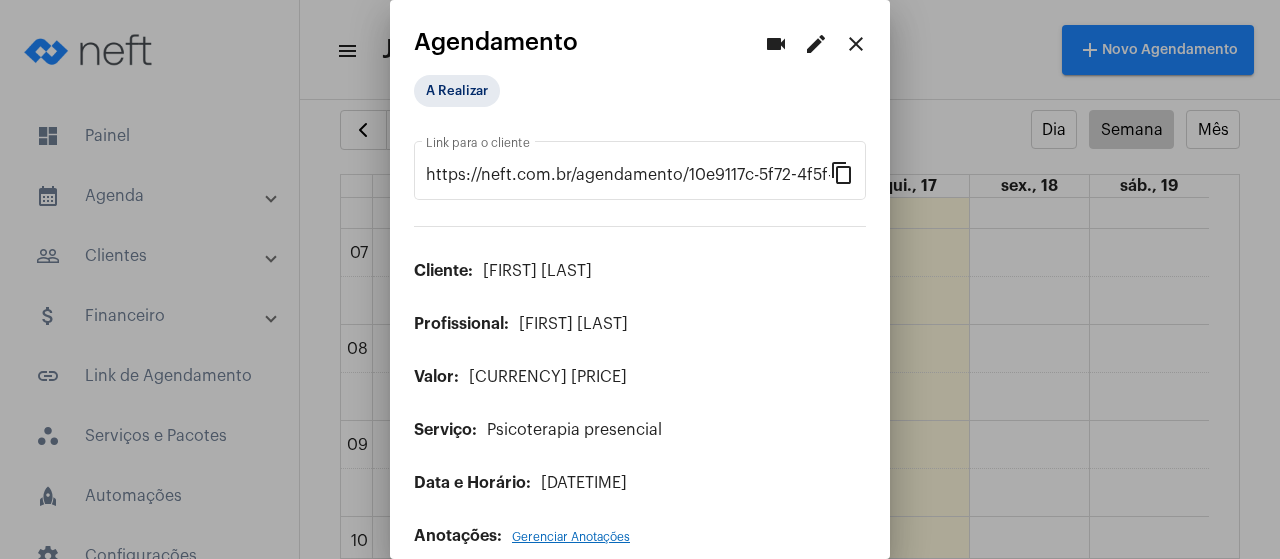 click at bounding box center (640, 279) 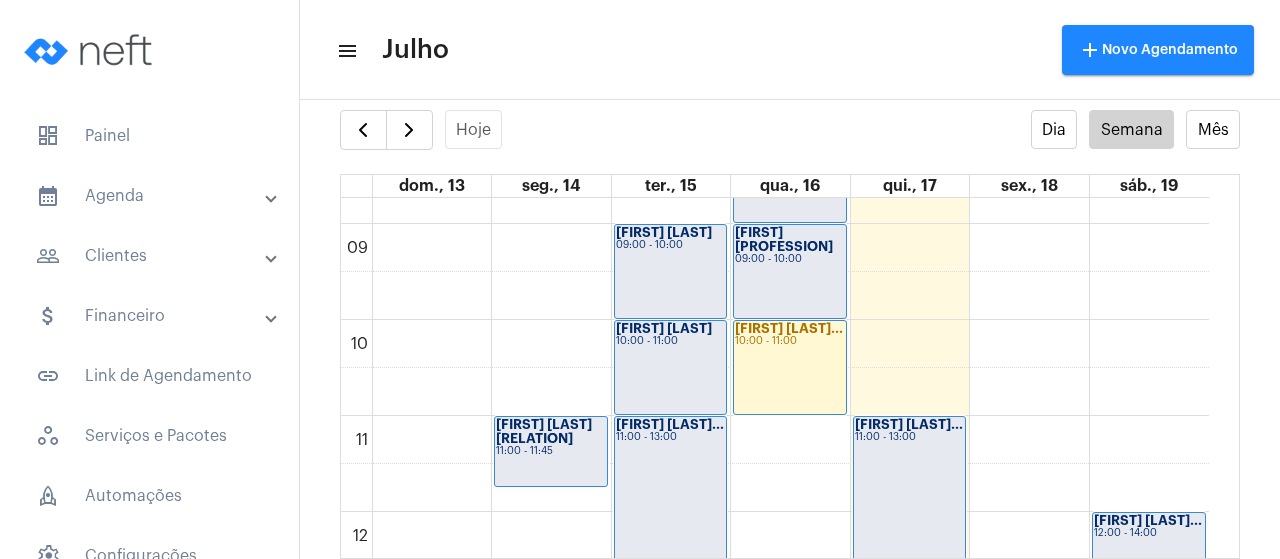 scroll, scrollTop: 841, scrollLeft: 0, axis: vertical 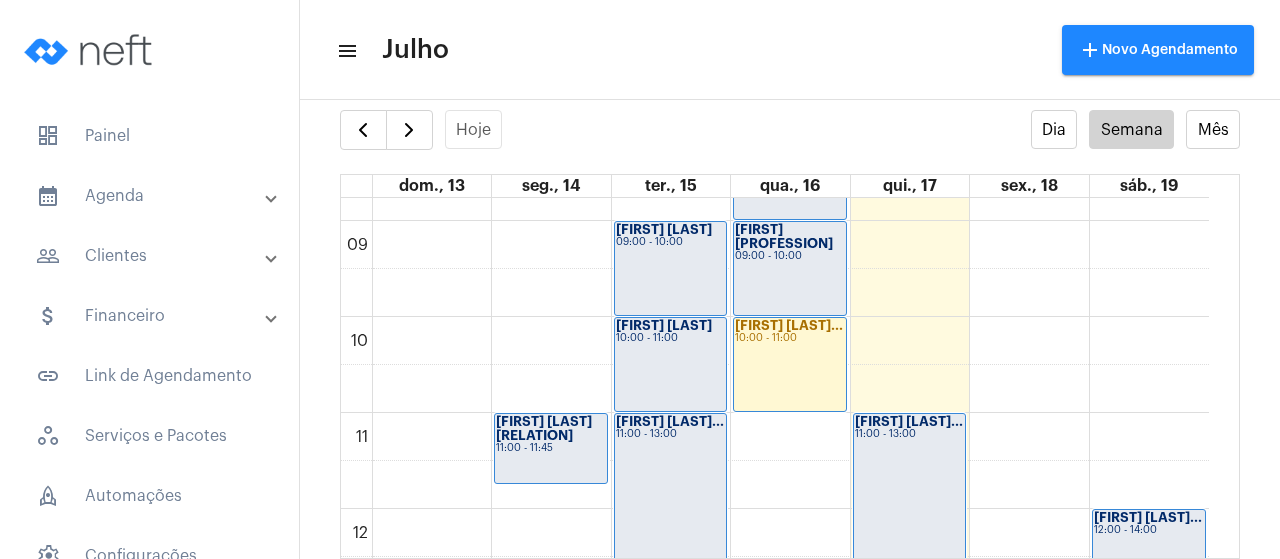 click on "00 01 02 03 04 05 06 07 08 09 10 11 12 13 14 15 16 17 18 19 20 21 22 23
[FIRST] [LAST] [RELATION]
11:00 - 11:45
[FIRST] [LAST] ...
18:00 - 19:00
[FIRST] [LAST]
09:00 - 10:00
[FIRST] [LAST]
10:00 - 11:00
[FIRST] [LAST]...
11:00 - 13:00
[FIRST] [PROFESSION]
19:30 - 20:30
[FIRST] [LAST]...
18:00 - 21:00
[FIRST] [LAST]
18:00 - 19:00
[FIRST] [LAST]
19:00 - 20:00
[FIRST] [PROFESSION]
08:00 - 09:00" 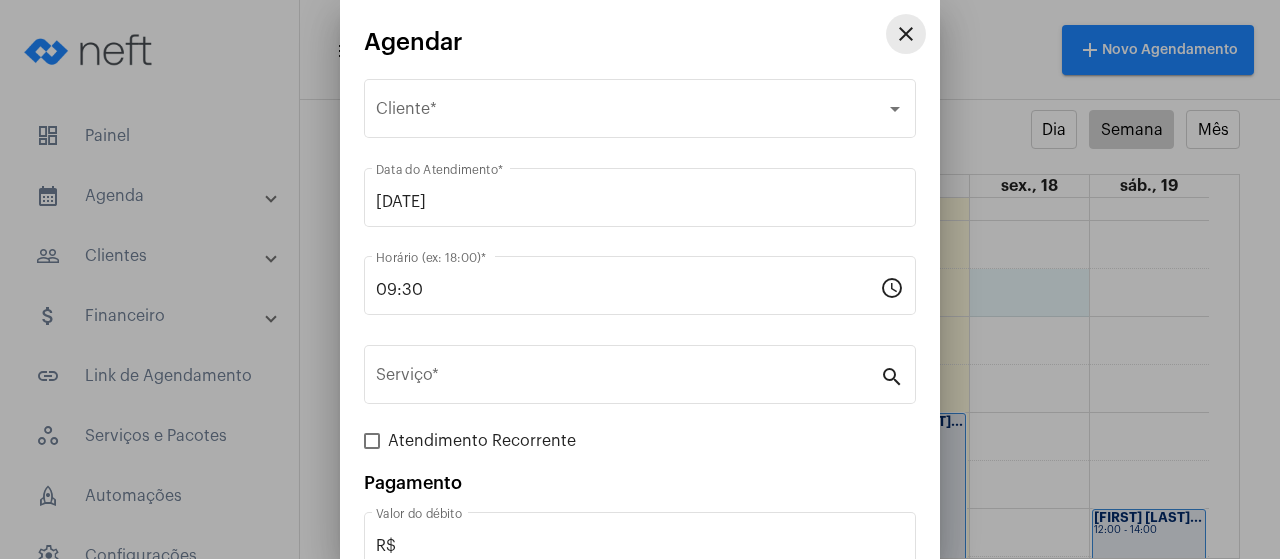 click on "close" at bounding box center (906, 34) 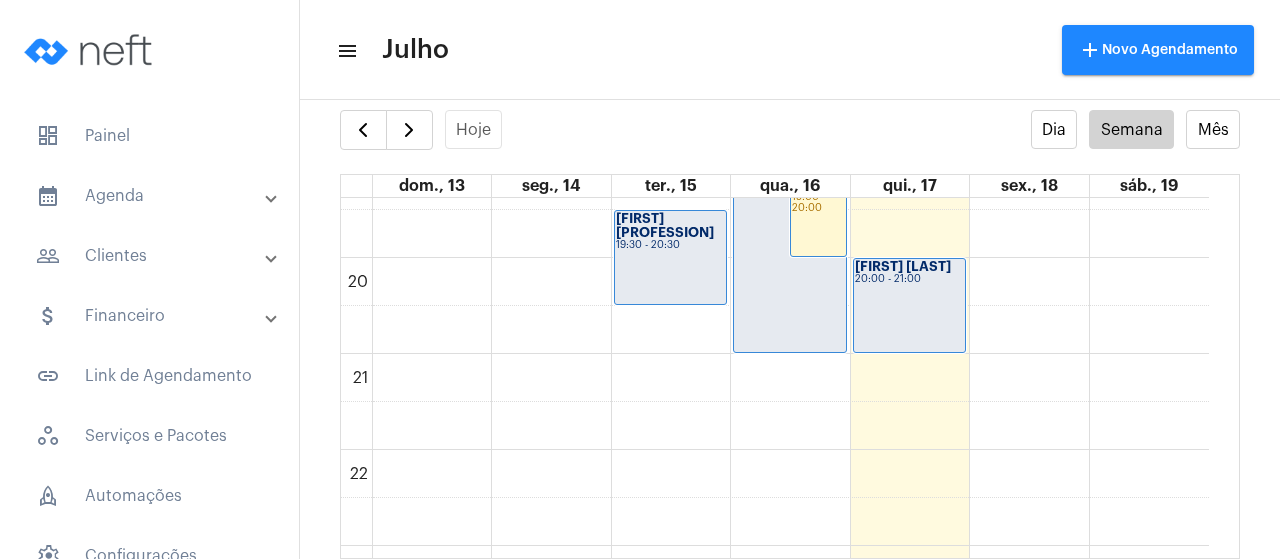 scroll, scrollTop: 1941, scrollLeft: 0, axis: vertical 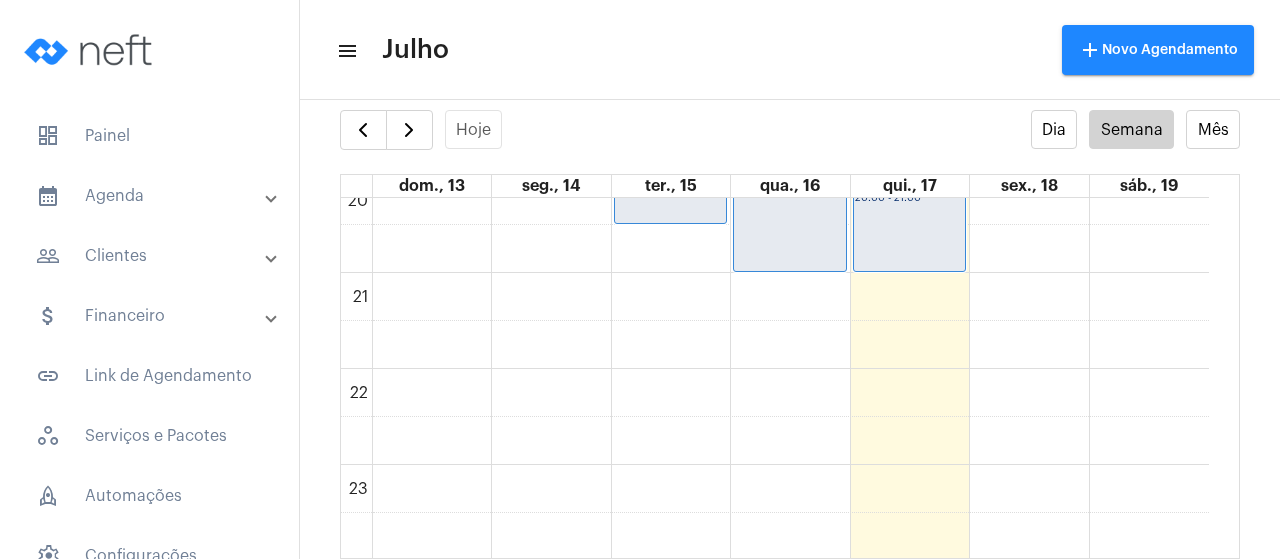 click on "00 01 02 03 04 05 06 07 08 09 10 11 12 13 14 15 16 17 18 19 20 21 22 23
[FIRST] [LAST] [RELATION]
11:00 - 11:45
[FIRST] [LAST] ...
18:00 - 19:00
[FIRST] [LAST]
09:00 - 10:00
[FIRST] [LAST]
10:00 - 11:00
[FIRST] [LAST]...
11:00 - 13:00
[FIRST] [PROFESSION]
19:30 - 20:30
[FIRST] [LAST]...
18:00 - 21:00
[FIRST] [LAST]
18:00 - 19:00
[FIRST] [LAST]
19:00 - 20:00
[FIRST] [PROFESSION]
08:00 - 09:00" 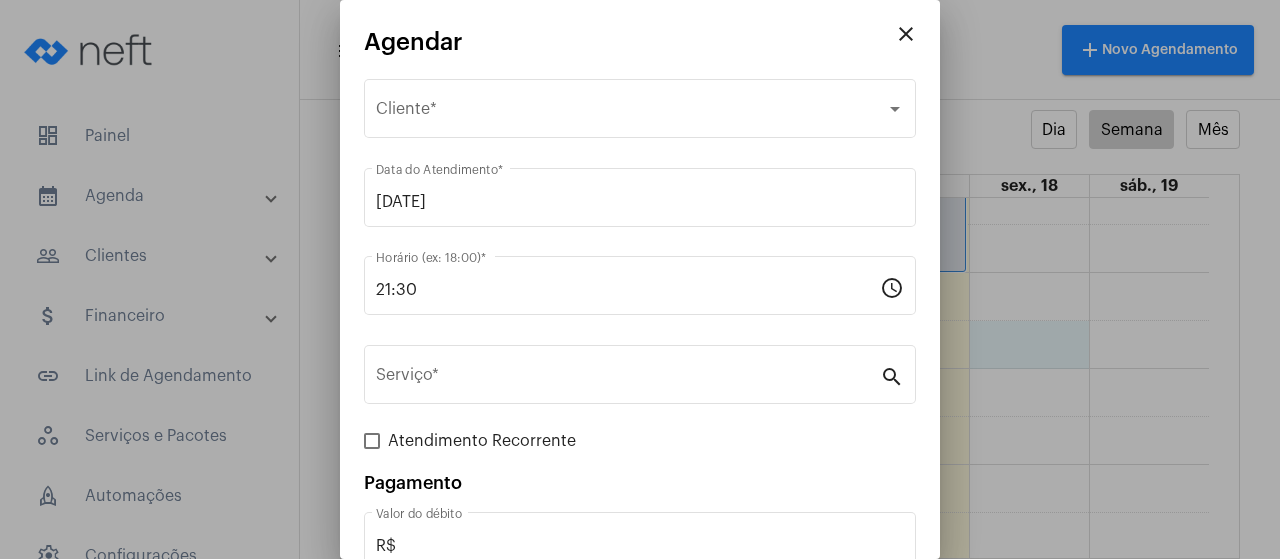 click on "close" at bounding box center [906, 34] 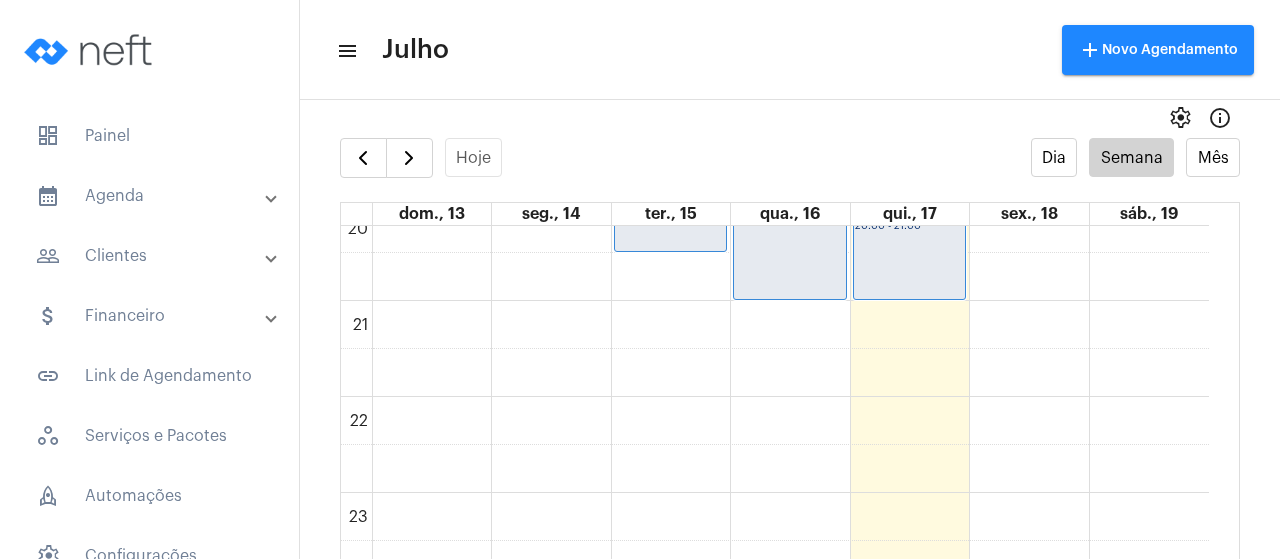 scroll, scrollTop: 0, scrollLeft: 0, axis: both 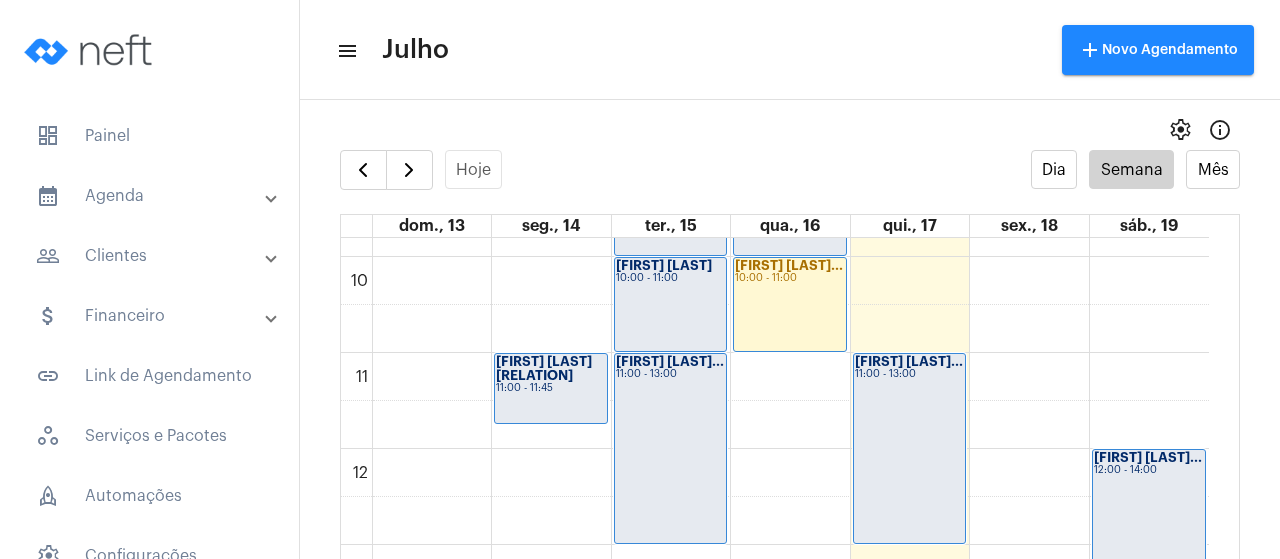 click on "00 01 02 03 04 05 06 07 08 09 10 11 12 13 14 15 16 17 18 19 20 21 22 23
[FIRST] [LAST] [RELATION]
11:00 - 11:45
[FIRST] [LAST] ...
18:00 - 19:00
[FIRST] [LAST]
09:00 - 10:00
[FIRST] [LAST]
10:00 - 11:00
[FIRST] [LAST]...
11:00 - 13:00
[FIRST] [PROFESSION]
19:30 - 20:30
[FIRST] [LAST]...
18:00 - 21:00
[FIRST] [LAST]
18:00 - 19:00
[FIRST] [LAST]
19:00 - 20:00
[FIRST] [PROFESSION]
08:00 - 09:00" 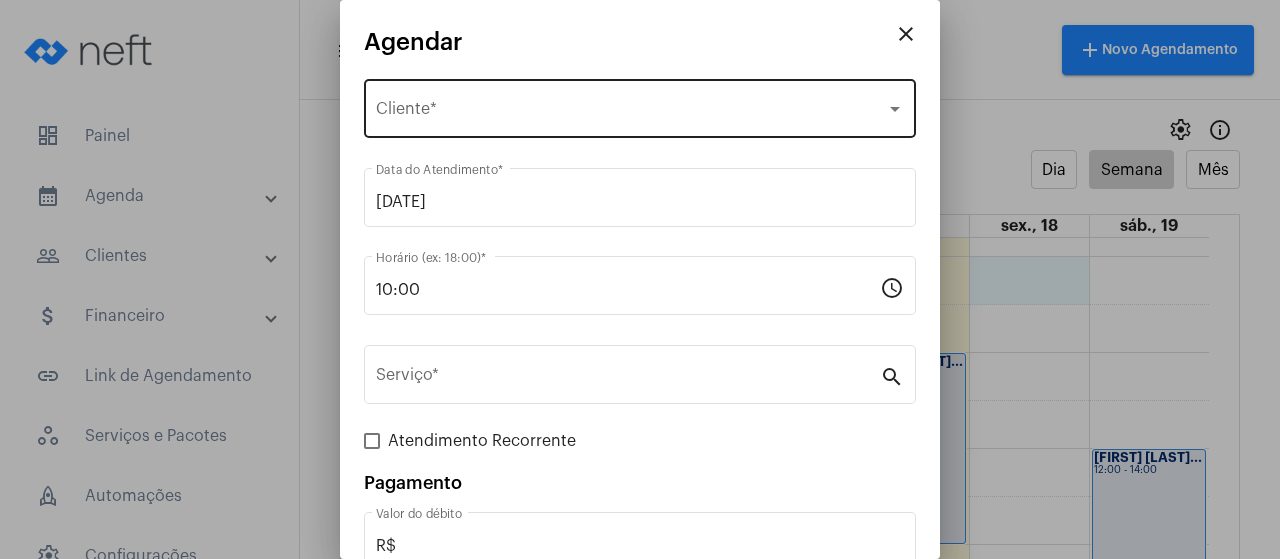 click on "Selecione o Cliente" at bounding box center (631, 113) 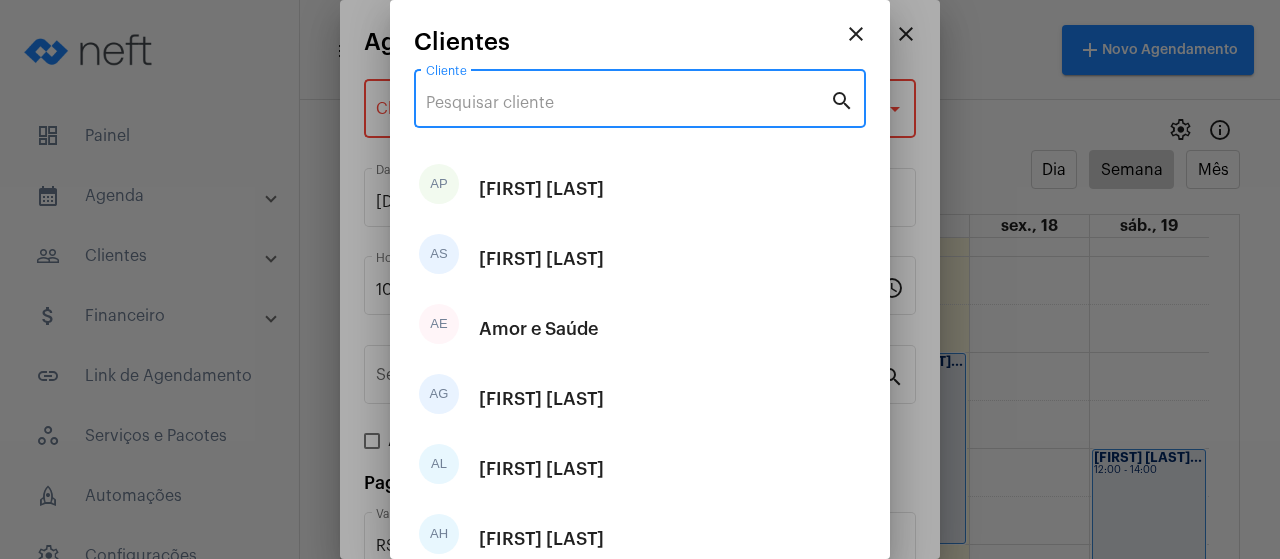 click on "Cliente" at bounding box center [628, 103] 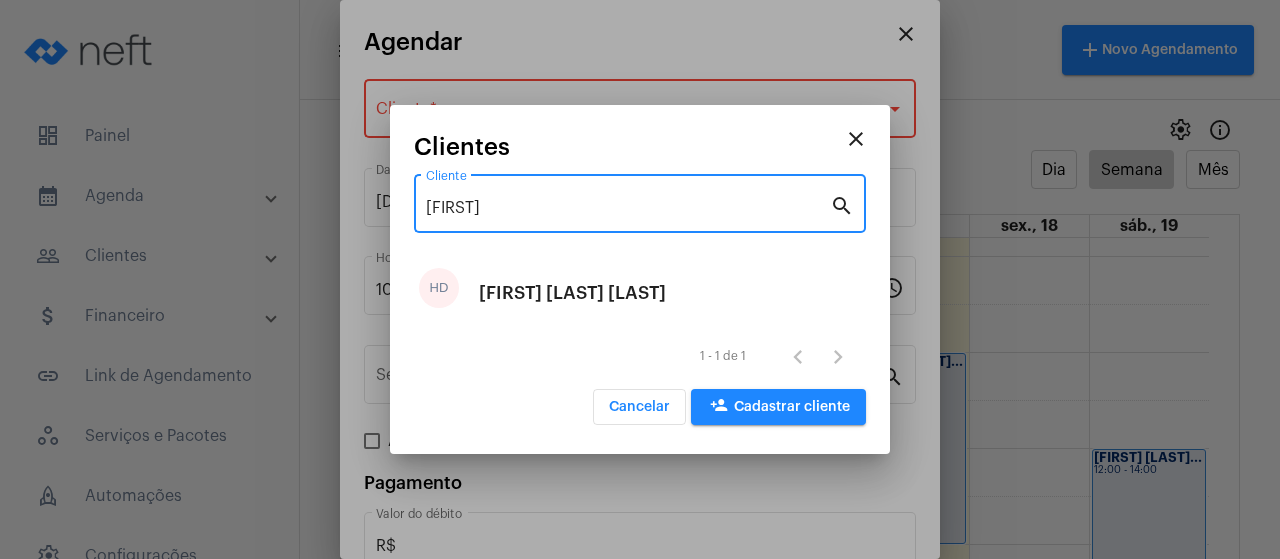 type on "[FIRST]" 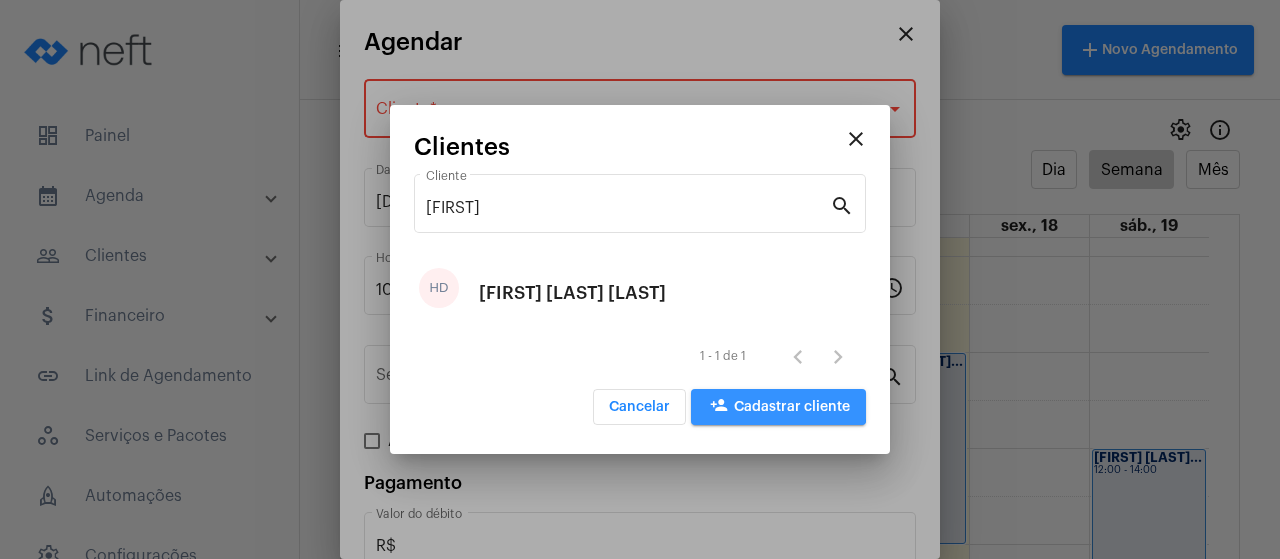 click on "person_add Cadastrar cliente" at bounding box center (778, 407) 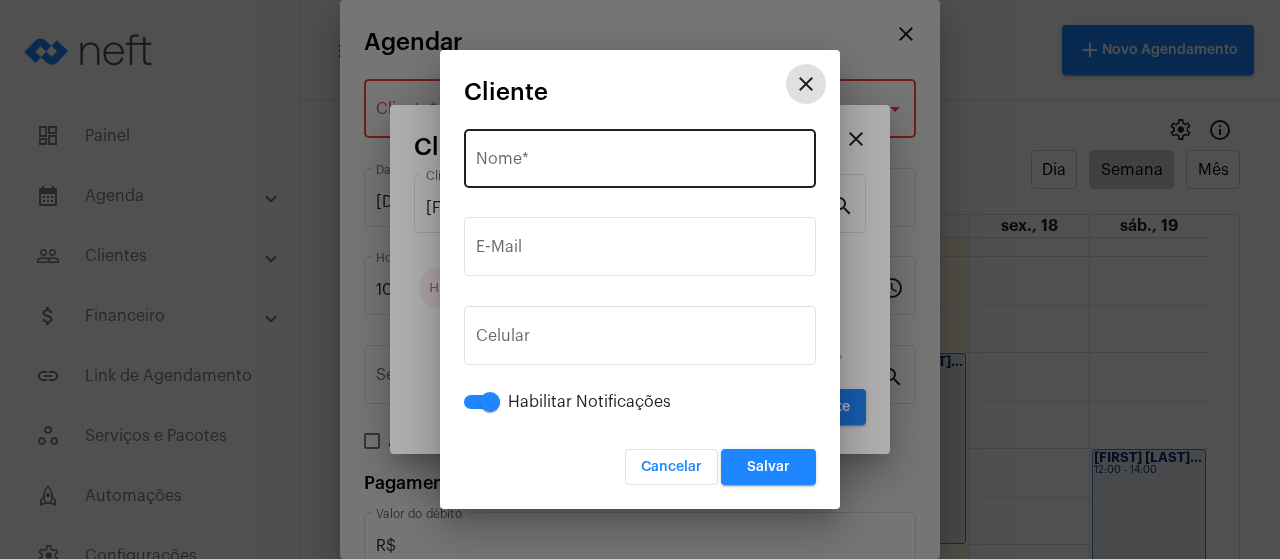 click on "Nome  *" at bounding box center (640, 163) 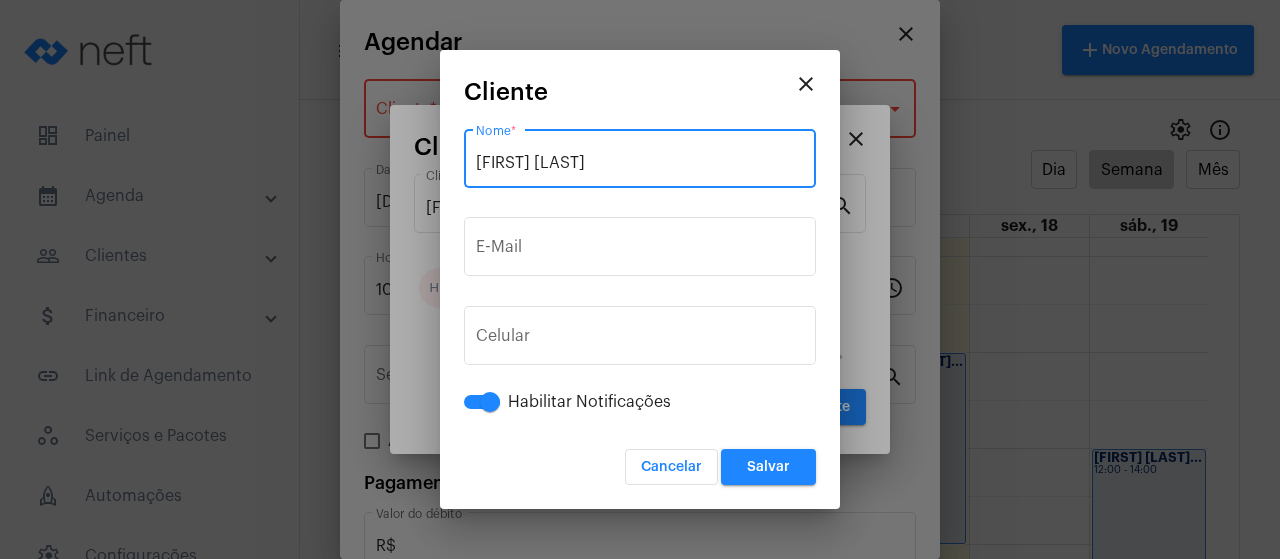 type on "[FIRST] [LAST]" 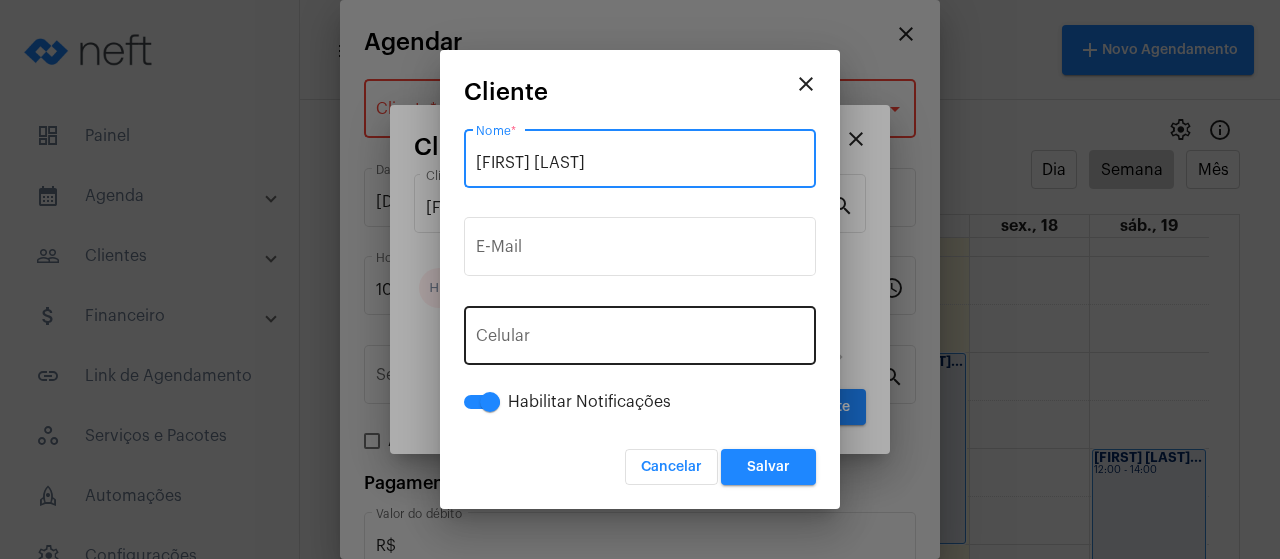 click on "+55 Celular" at bounding box center [640, 333] 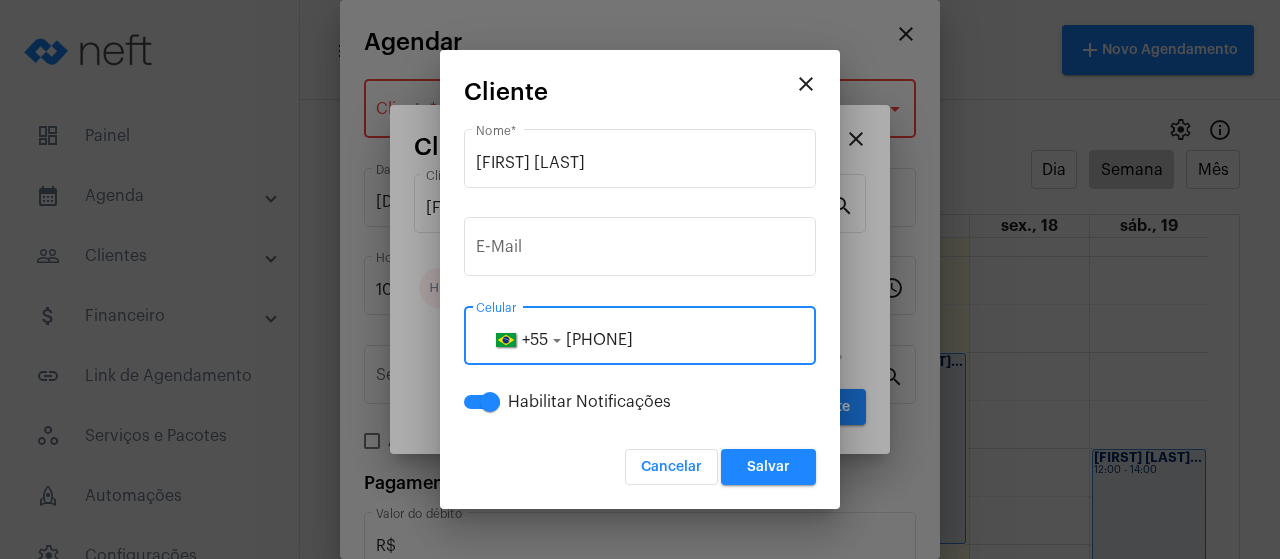 type on "[PHONE]" 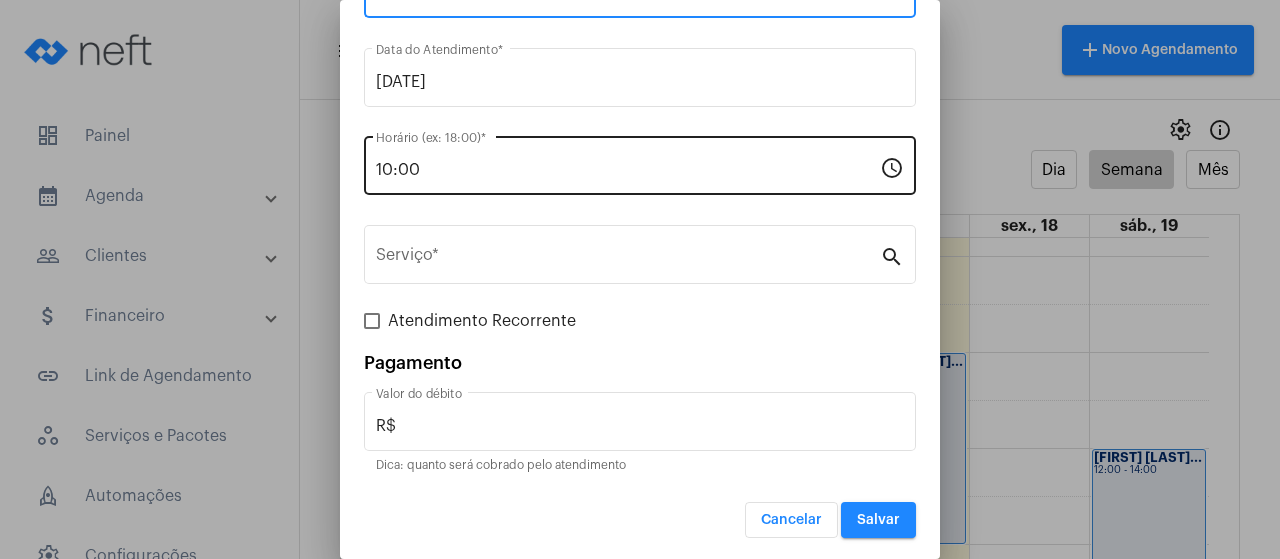 scroll, scrollTop: 121, scrollLeft: 0, axis: vertical 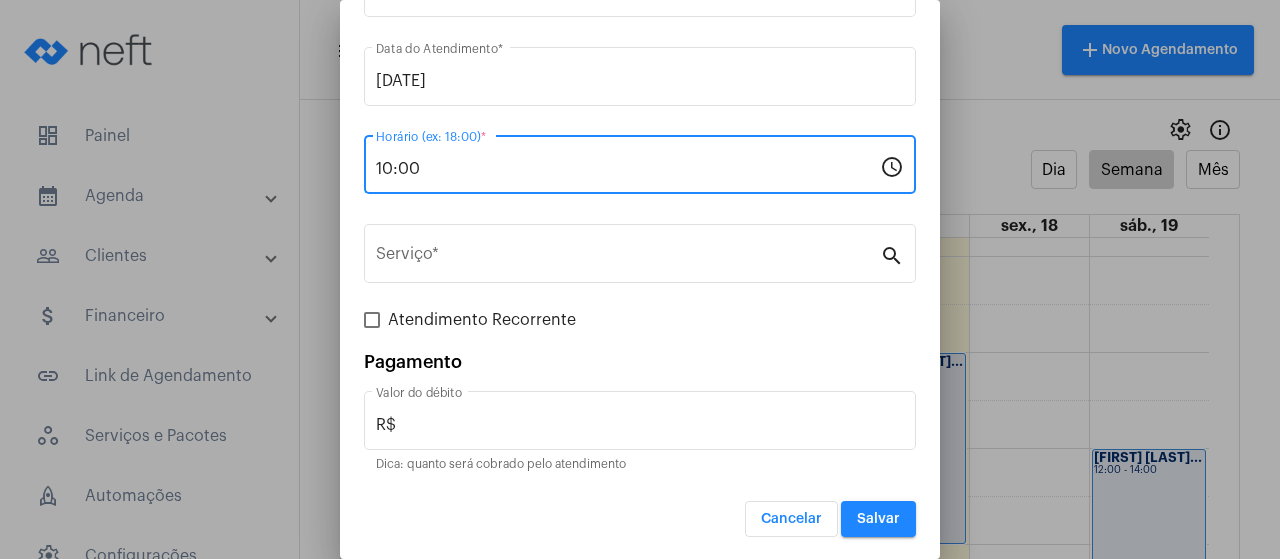 click on "10:00" at bounding box center (628, 169) 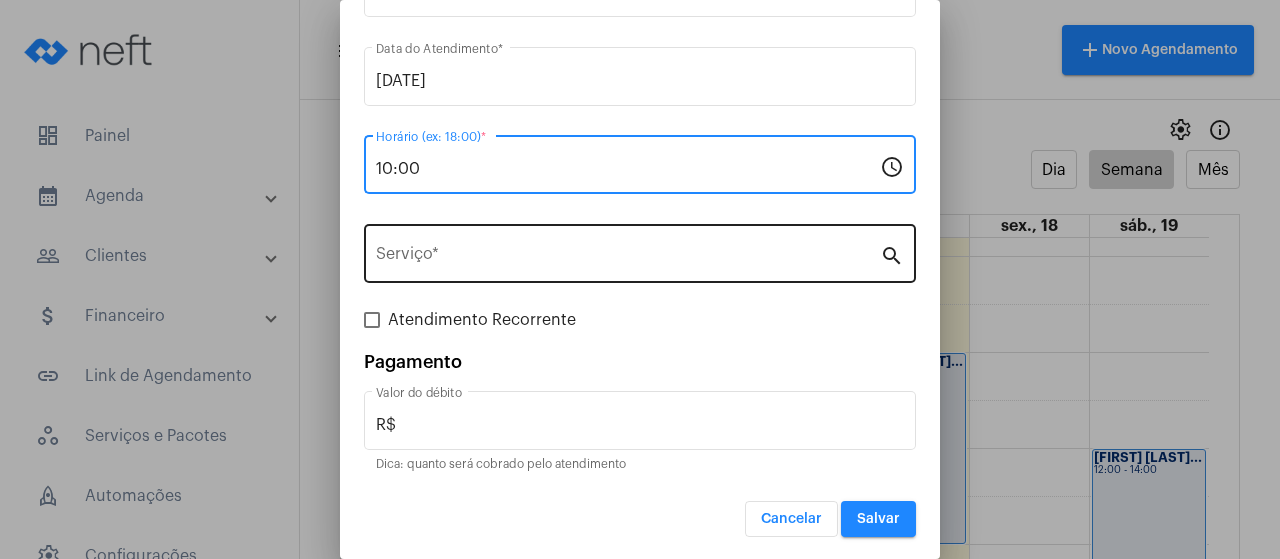 click on "Serviço  *" at bounding box center [628, 258] 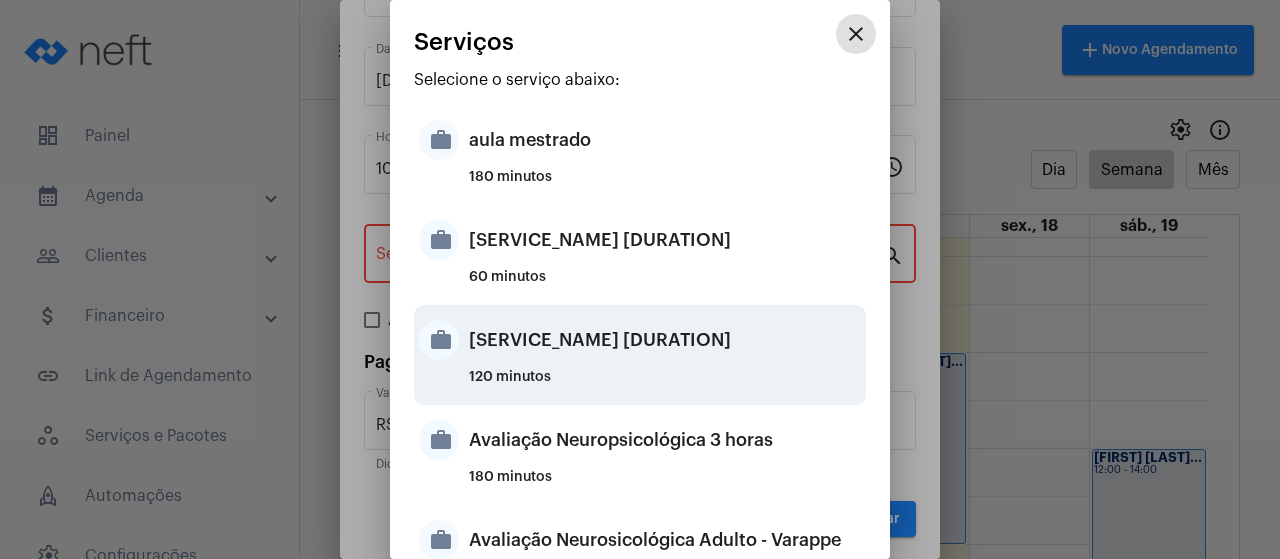 click on "[SERVICE_NAME] [DURATION]" at bounding box center [665, 340] 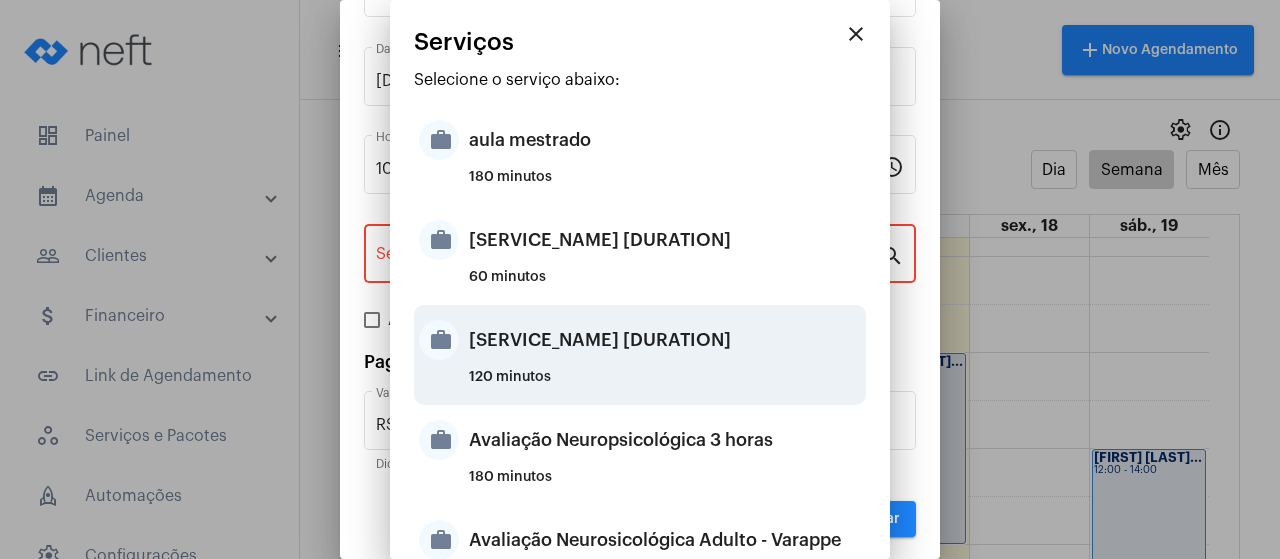 type on "[SERVICE_NAME] [DURATION]" 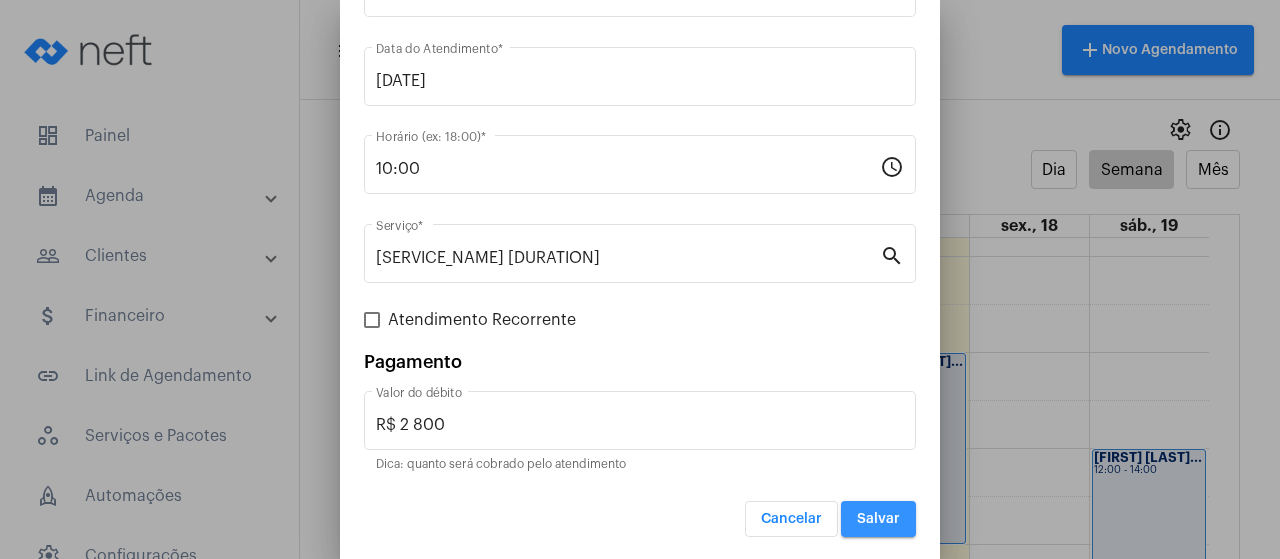 click on "Salvar" at bounding box center [878, 519] 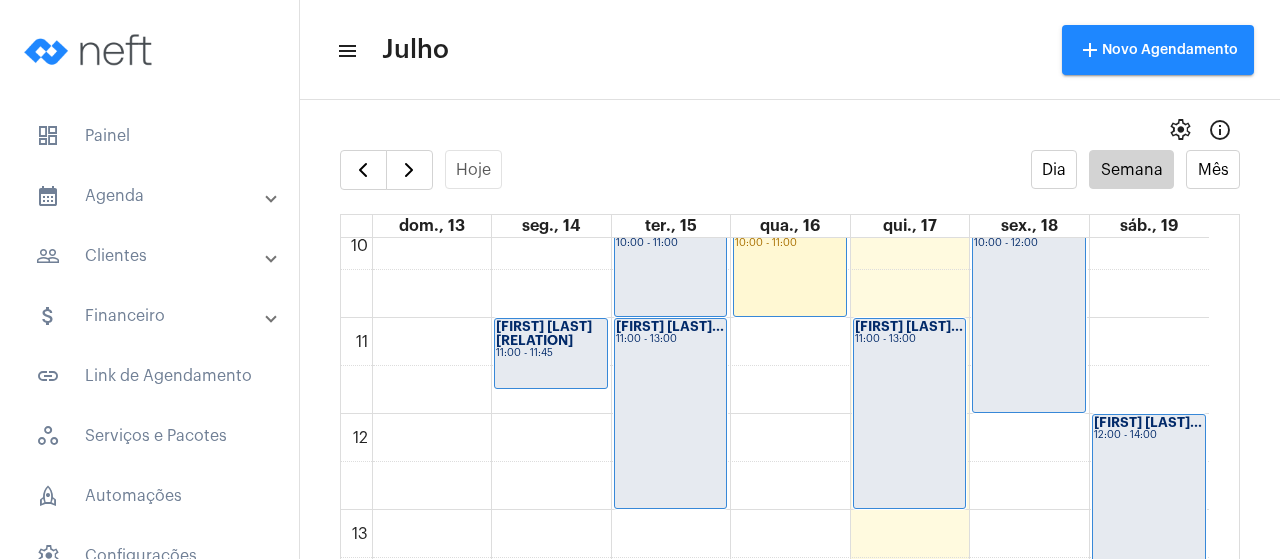 scroll, scrollTop: 1041, scrollLeft: 0, axis: vertical 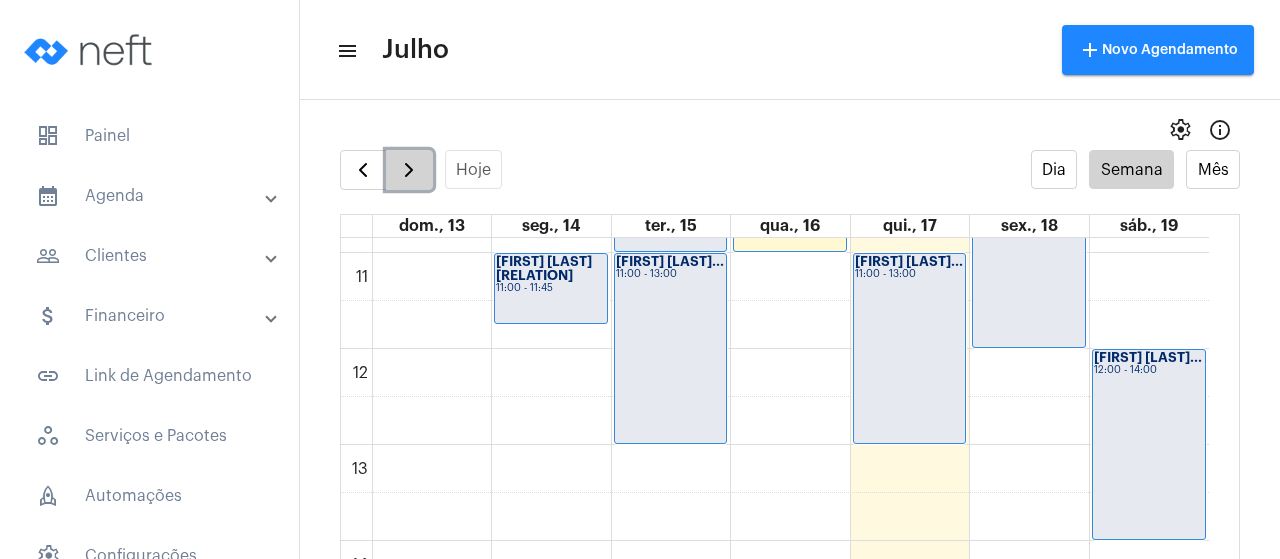 click 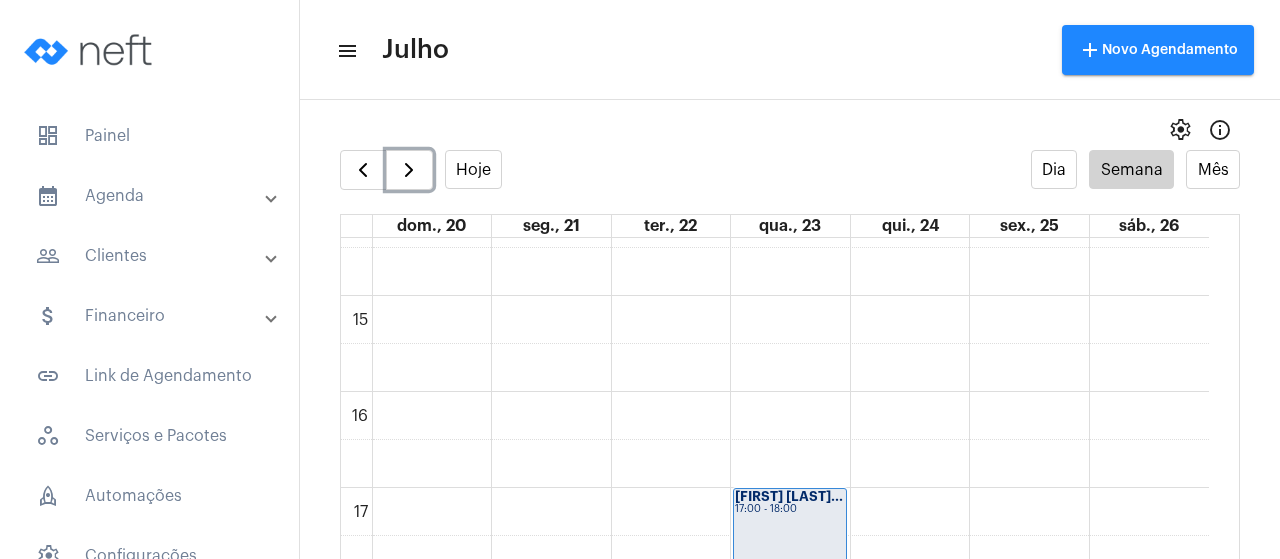 scroll, scrollTop: 1278, scrollLeft: 0, axis: vertical 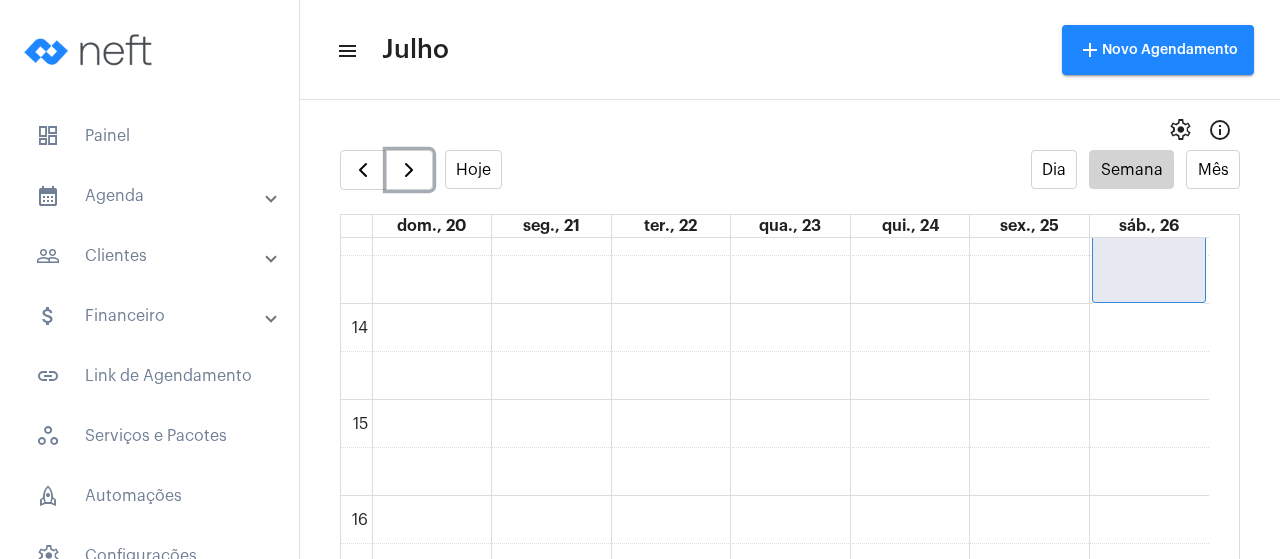 type 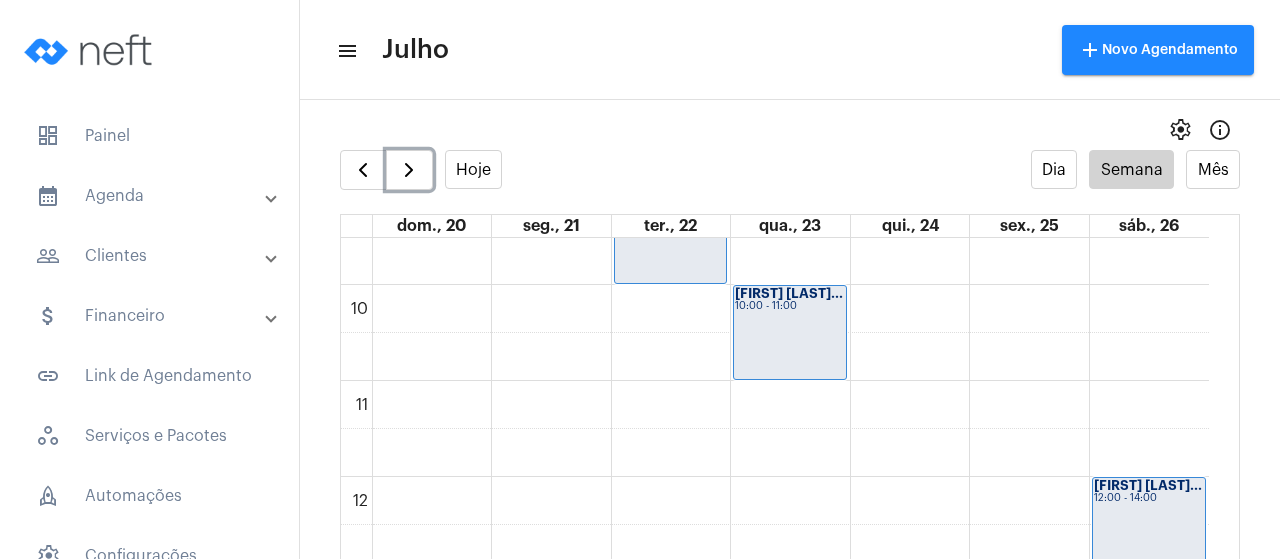 scroll, scrollTop: 878, scrollLeft: 0, axis: vertical 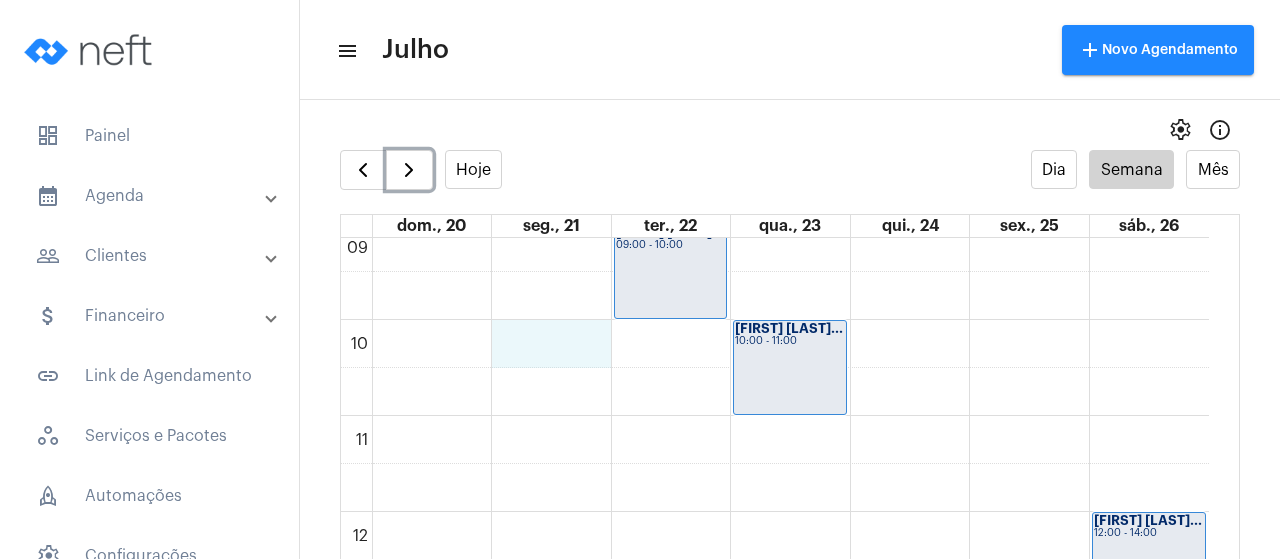 click on "00 01 02 03 04 05 06 07 08 09 10 11 12 13 14 15 16 17 18 19 20 21 22 23
[FIRST] [LAST]
08:00 - 09:00
[FIRST] [LAST] ...
18:00 - 19:00
[FIRST] [LAST]
20:00 - 21:00
[FIRST] [LAST]
09:00 - 10:00
[FIRST] [LAST]...
10:00 - 11:00
[FIRST] [LAST] ...
17:00 - 18:00
[FIRST] [LAST]
18:00 - 19:00
[FIRST] [LAST]
19:00 - 20:00
[FIRST] [LAST]...
06:50 - 07:50
[FIRST] [LAST]
18:00 - 19:00" 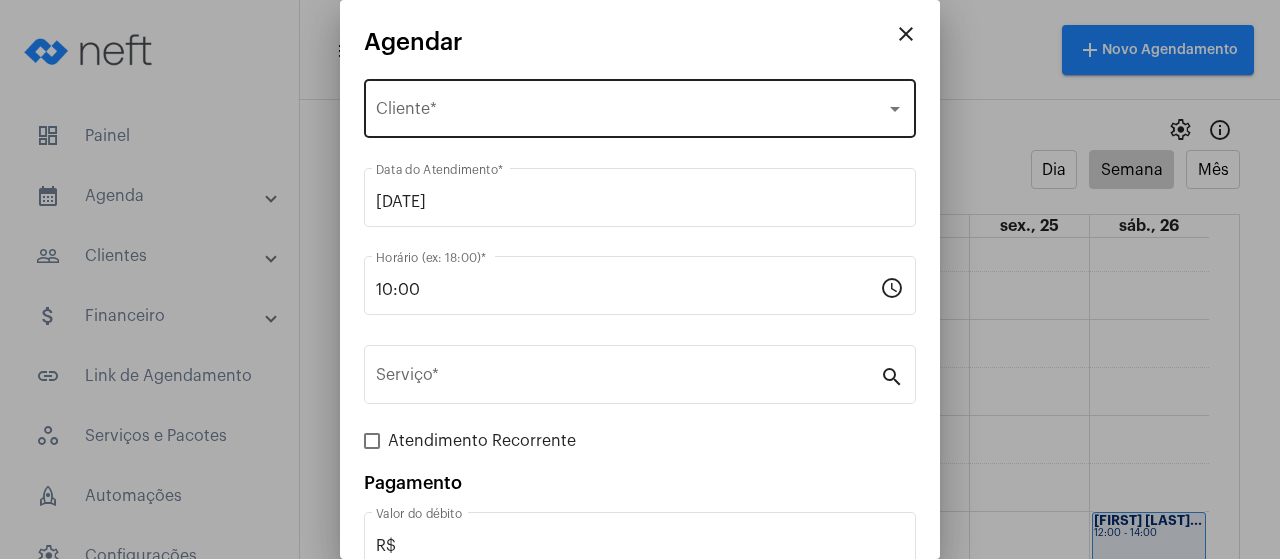 click on "Selecione o Cliente" at bounding box center [631, 113] 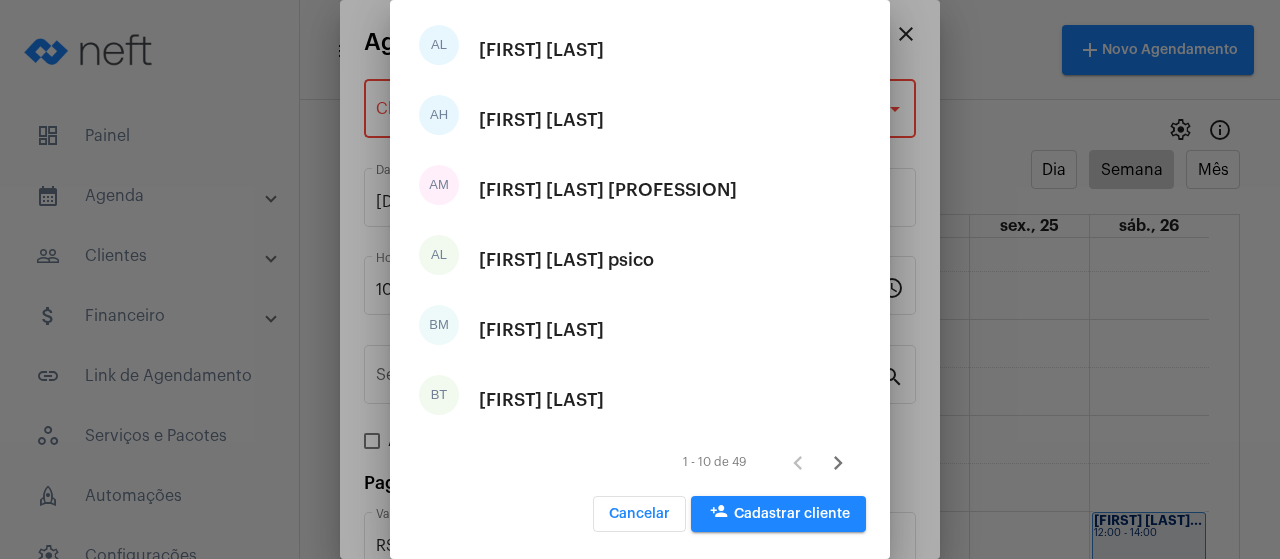 scroll, scrollTop: 420, scrollLeft: 0, axis: vertical 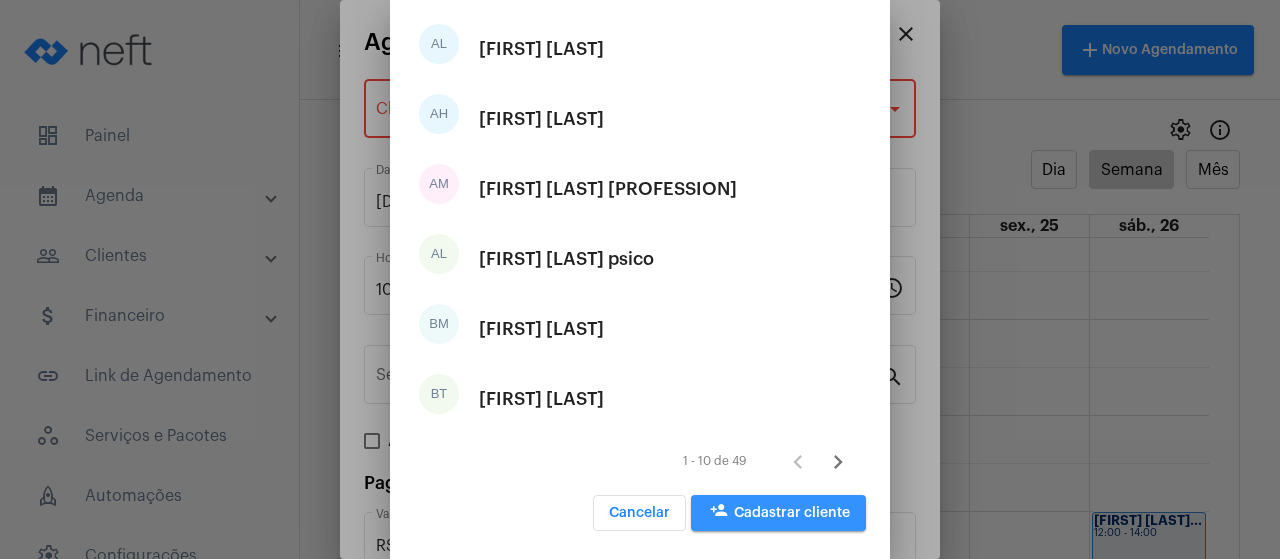 click on "person_add Cadastrar cliente" at bounding box center [778, 513] 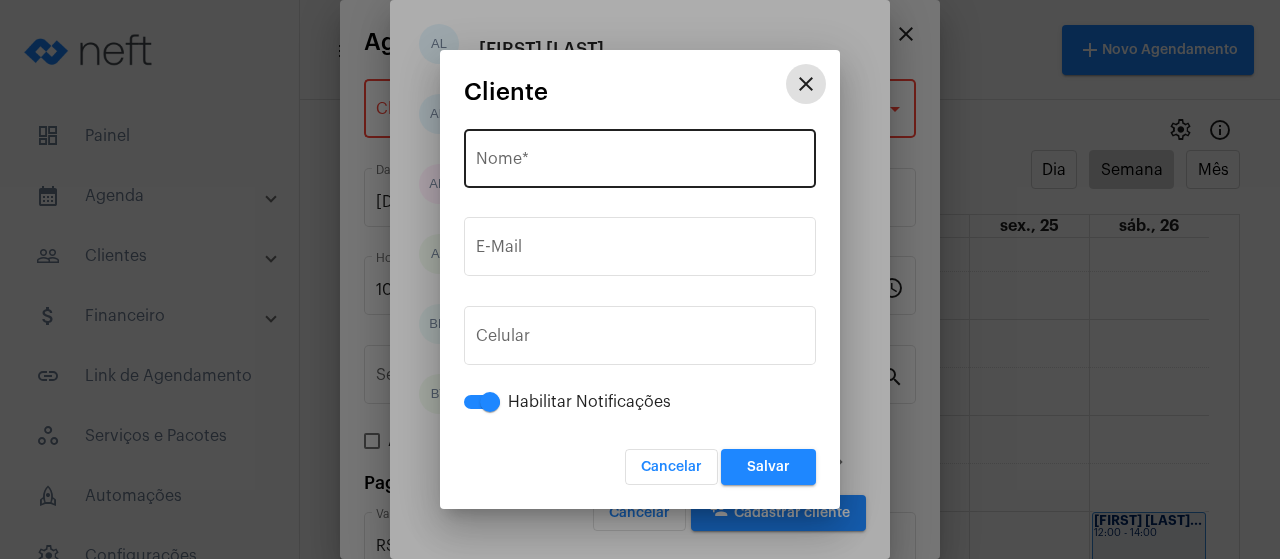 click on "Nome  *" at bounding box center (640, 163) 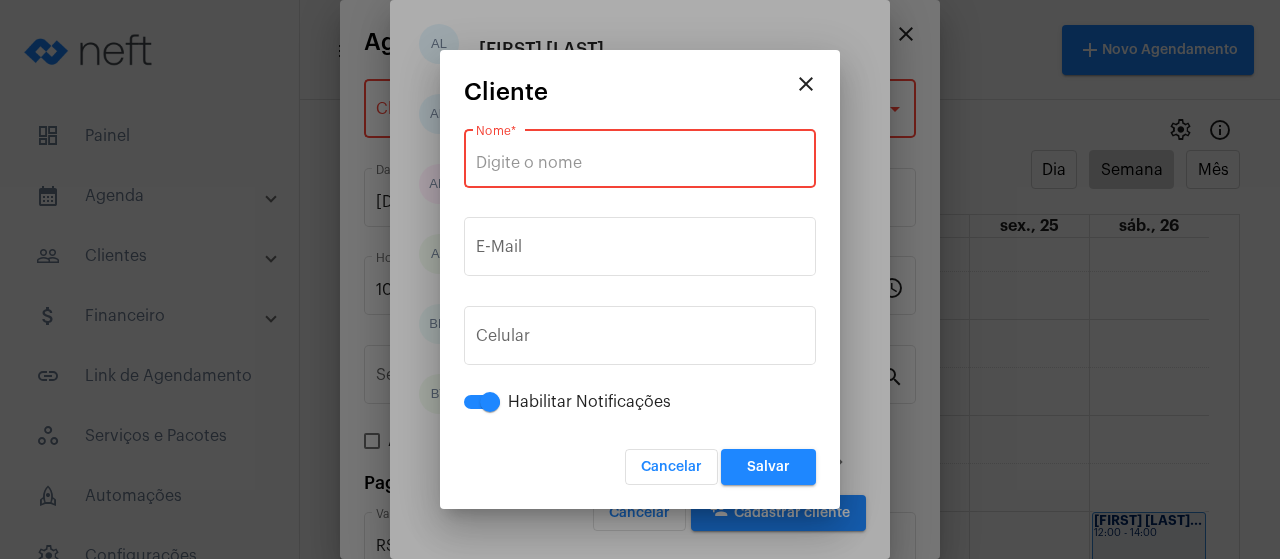 click on "Nome  *" at bounding box center [640, 163] 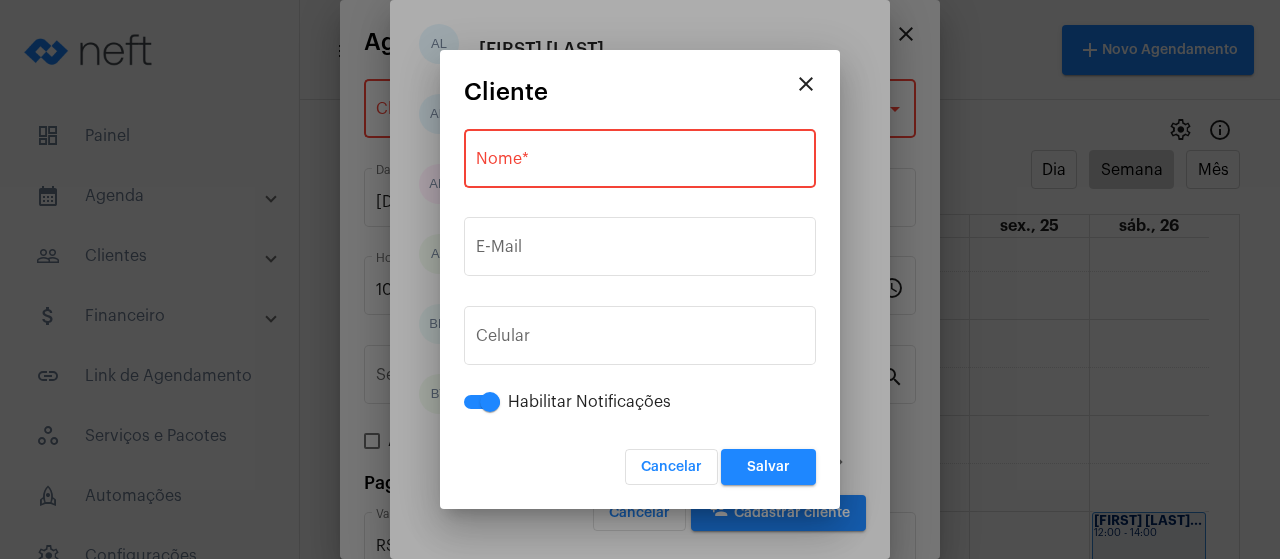 click on "Nome  *" at bounding box center [640, 163] 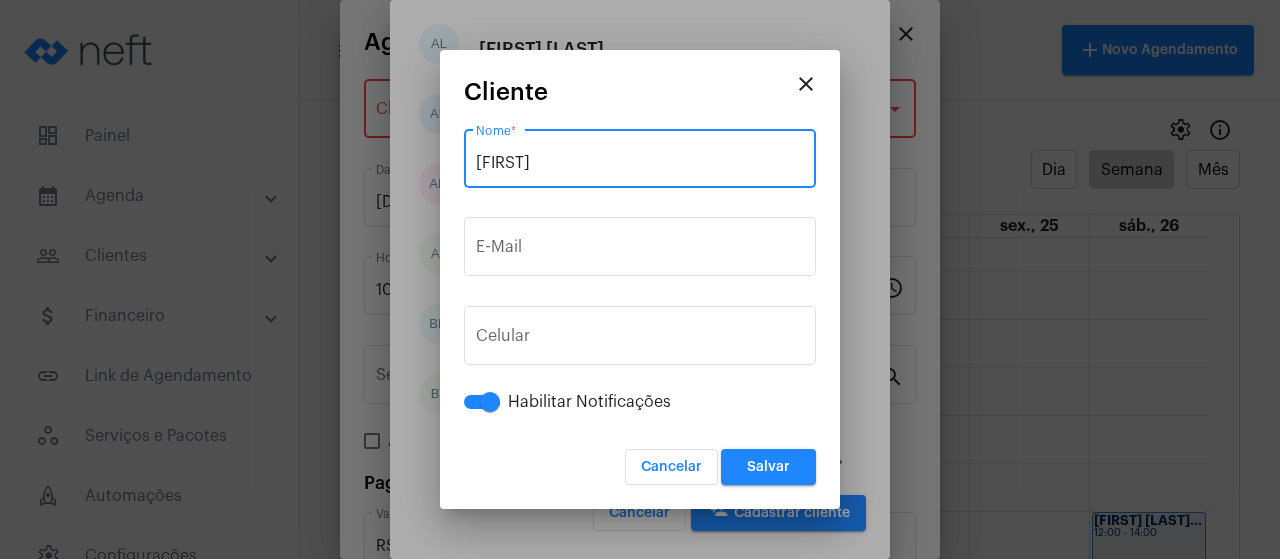 click on "[FIRST]" at bounding box center (640, 163) 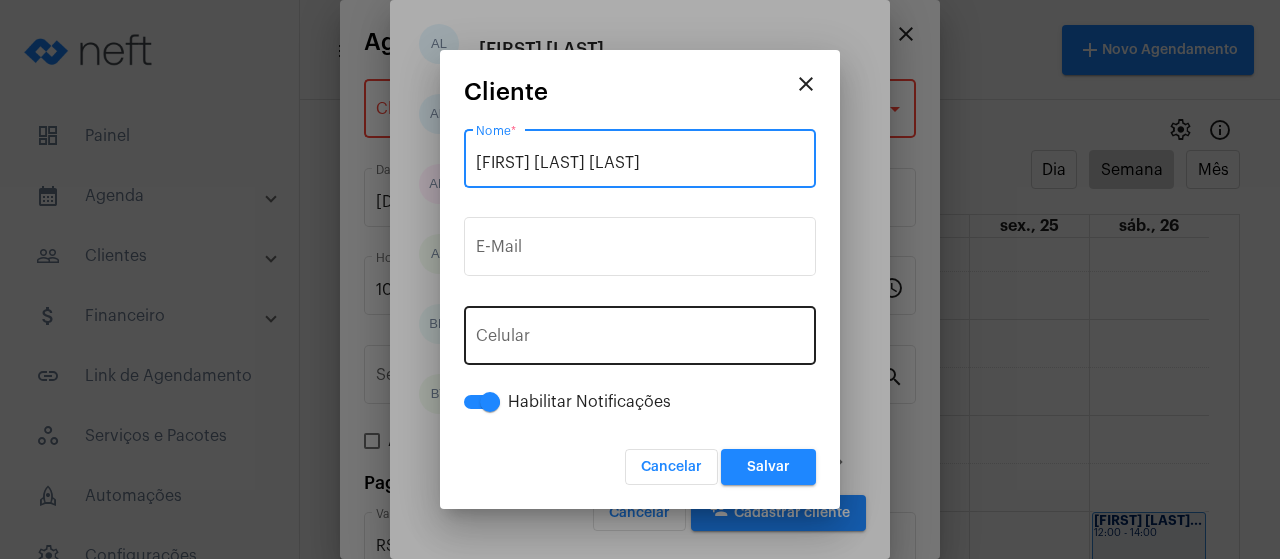 type on "[FIRST] [LAST] [LAST]" 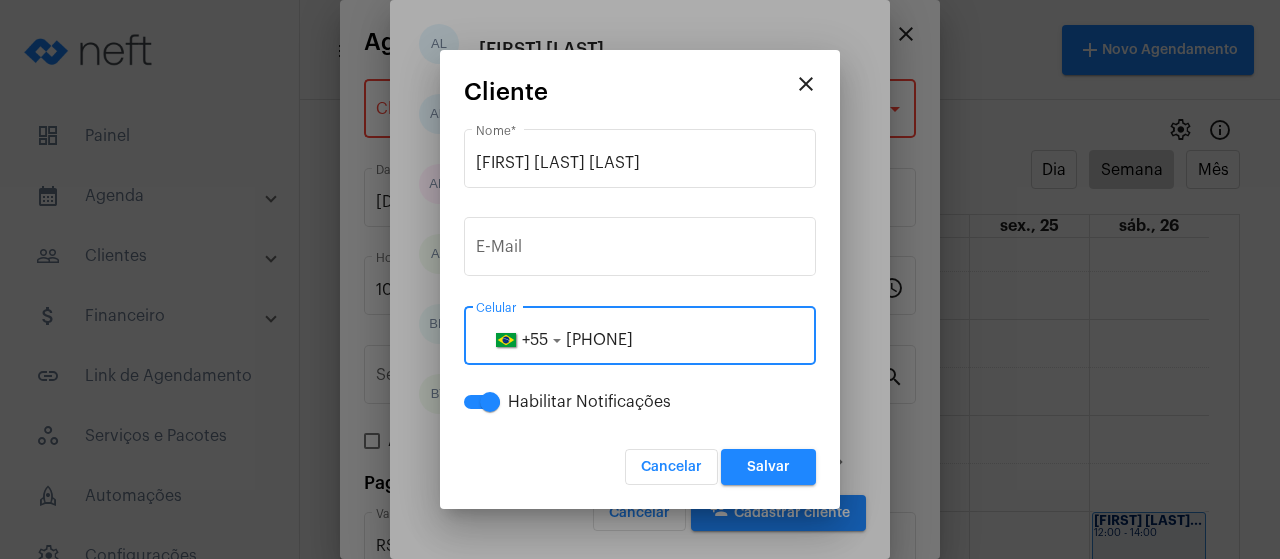 type on "[PHONE]" 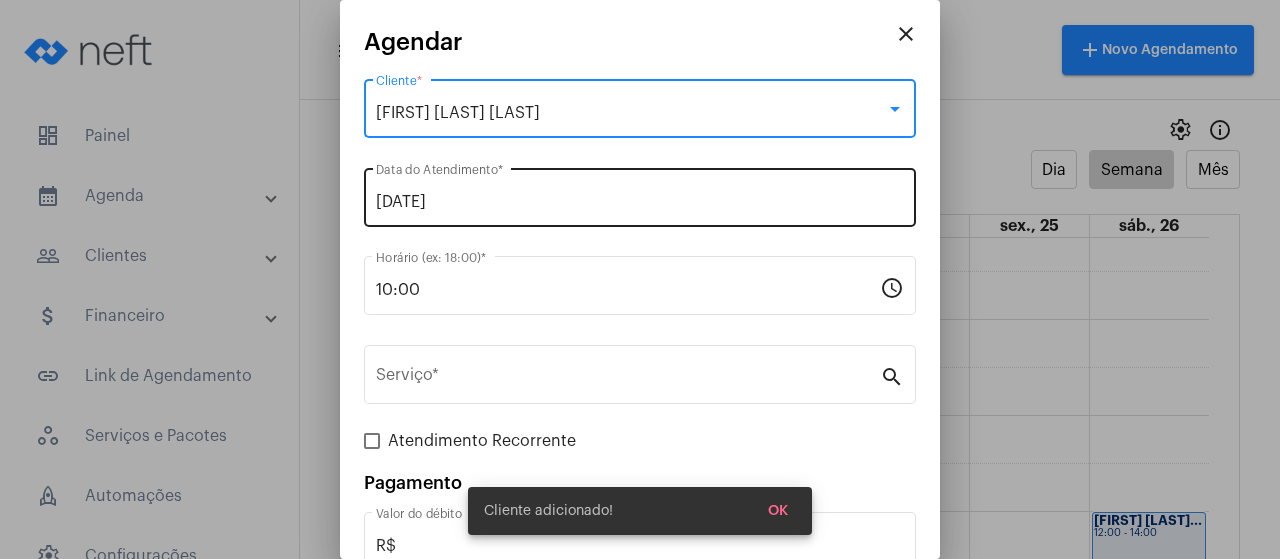 scroll, scrollTop: 100, scrollLeft: 0, axis: vertical 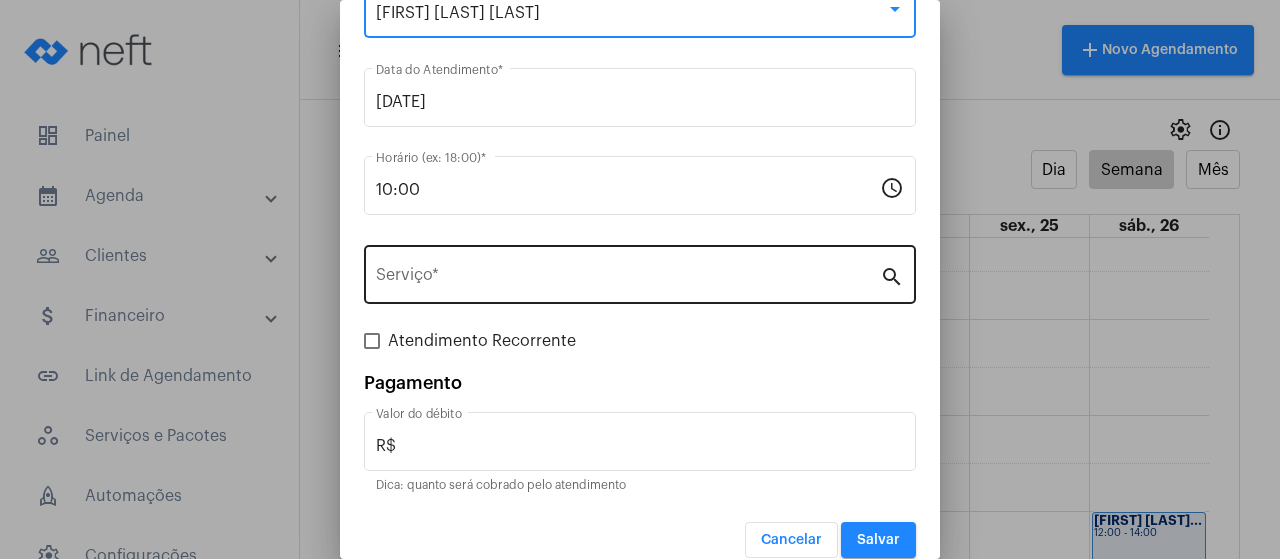 click on "Serviço  *" at bounding box center (628, 279) 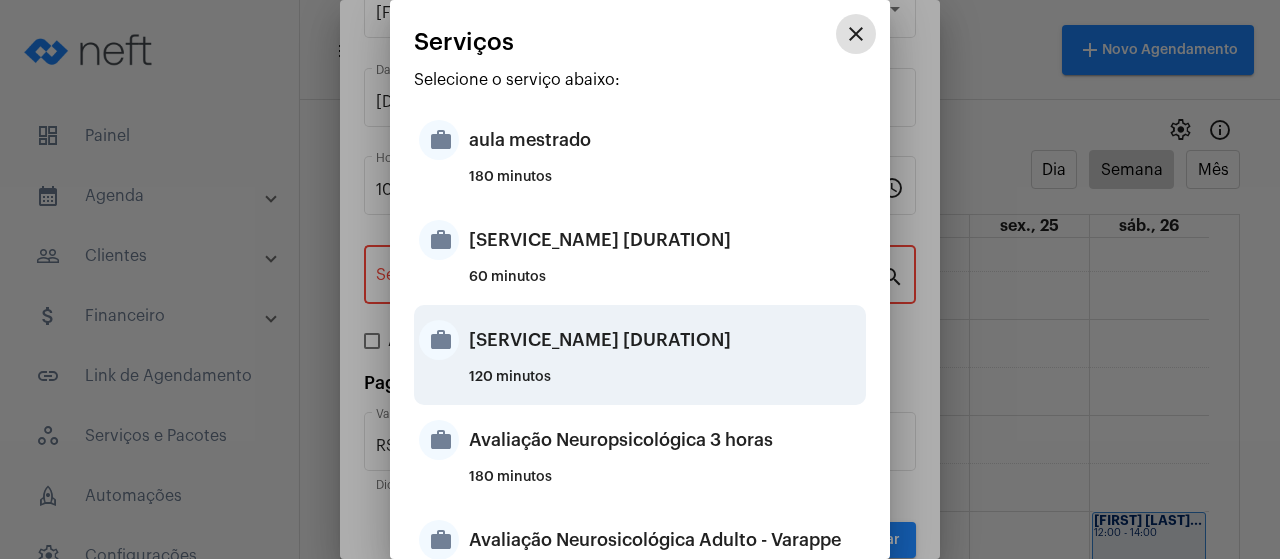 click on "[SERVICE_NAME] [DURATION]" at bounding box center (665, 340) 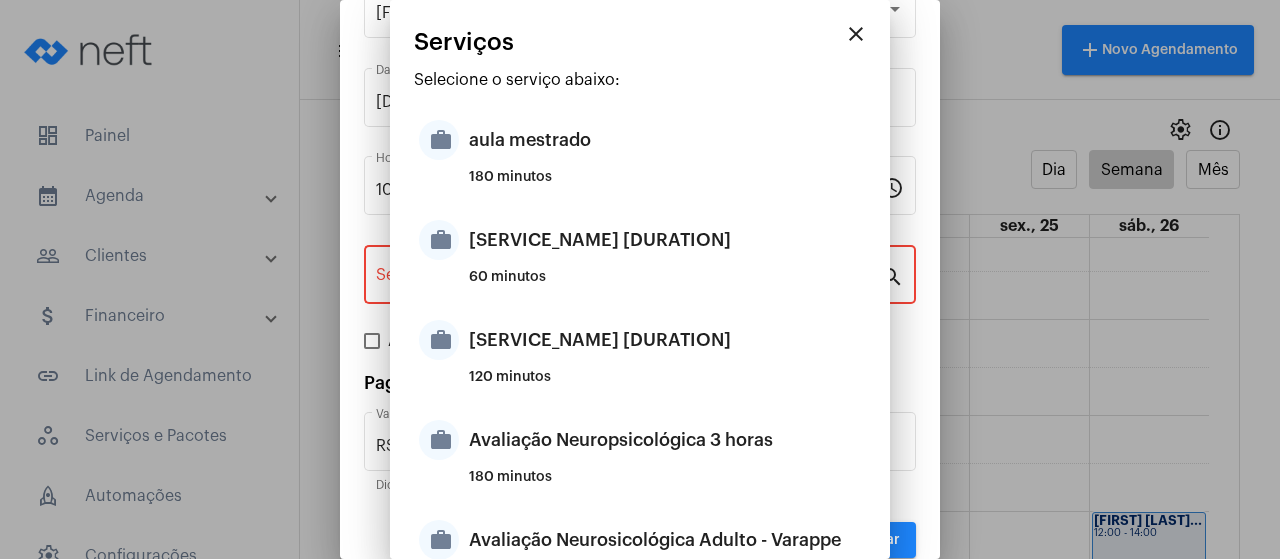 type on "[SERVICE_NAME] [DURATION]" 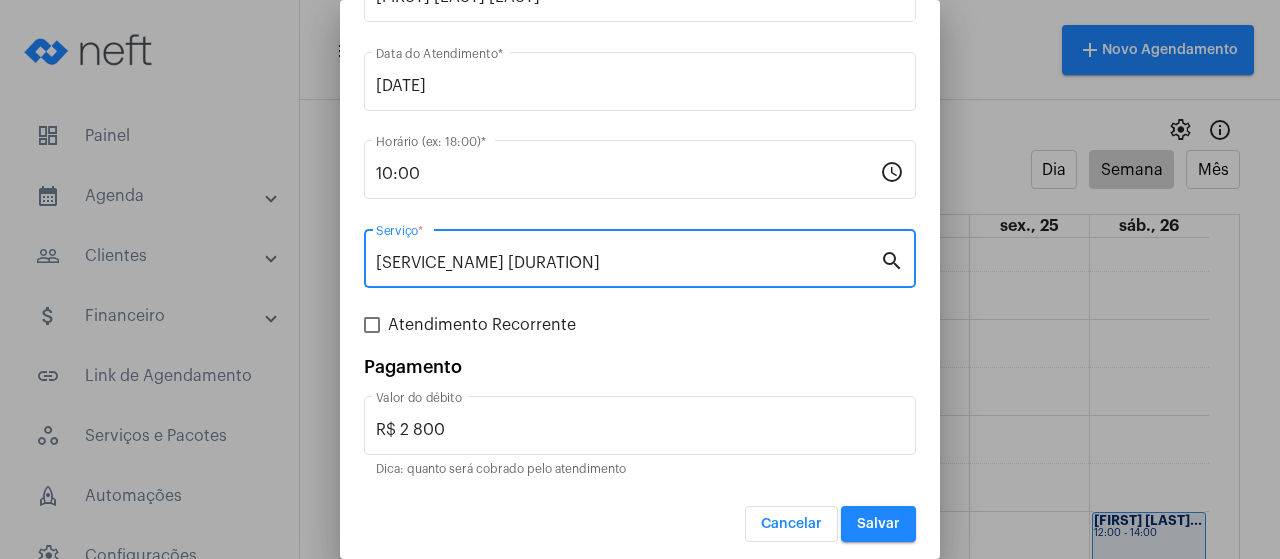 scroll, scrollTop: 121, scrollLeft: 0, axis: vertical 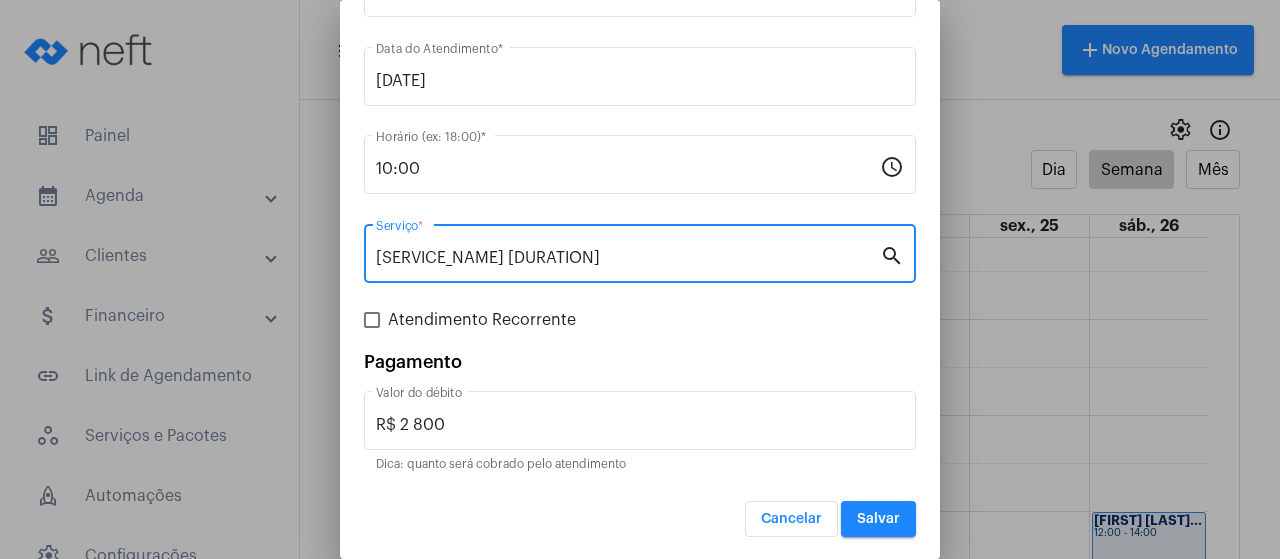 click on "Salvar" at bounding box center (878, 519) 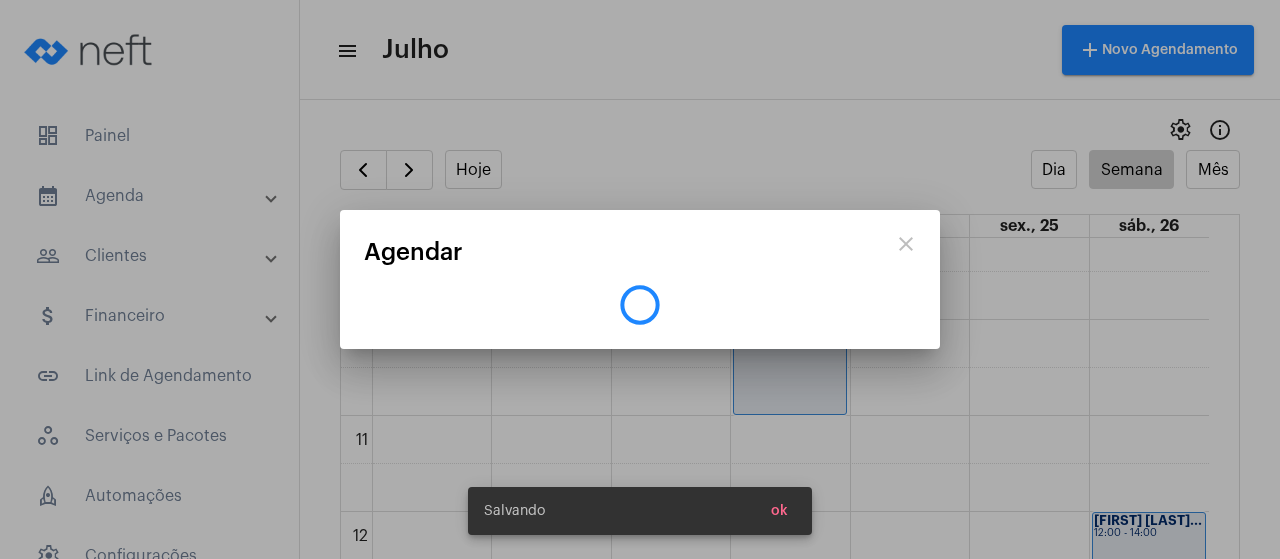 scroll, scrollTop: 0, scrollLeft: 0, axis: both 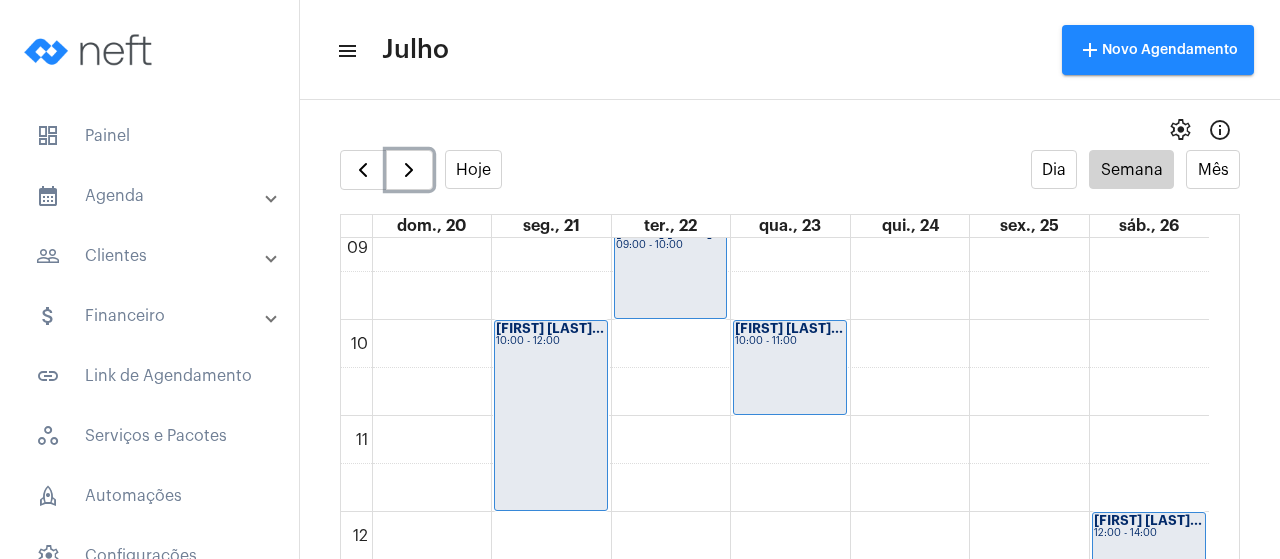 click on "00 01 02 03 04 05 06 07 08 09 10 11 12 13 14 15 16 17 18 19 20 21 22 23
[FIRST] [LAST]
08:00 - 09:00
[FIRST] [LAST]...
10:00 - 12:00
[FIRST] [LAST] ...
18:00 - 19:00
[FIRST] [LAST]
20:00 - 21:00
[FIRST] [LAST]
09:00 - 10:00
[FIRST] [LAST]...
10:00 - 11:00
[FIRST] [LAST] ...
17:00 - 18:00
[FIRST] [LAST]
18:00 - 19:00
[FIRST] [LAST]
19:00 - 20:00
[FIRST] [LAST]...
06:50 - 07:50" 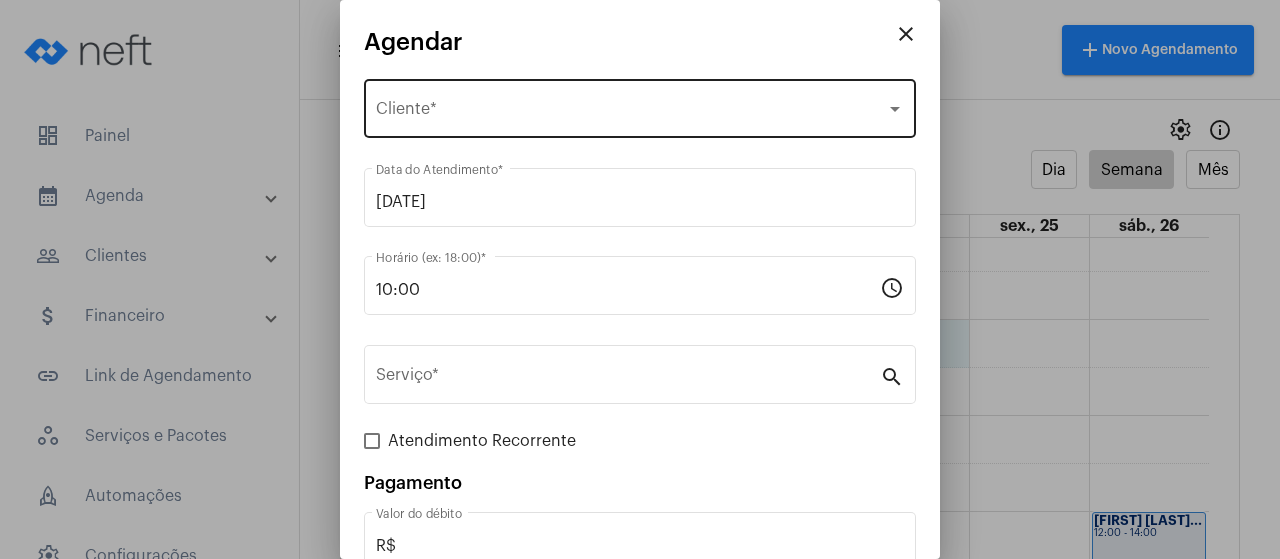 click on "Selecione o Cliente" at bounding box center [631, 113] 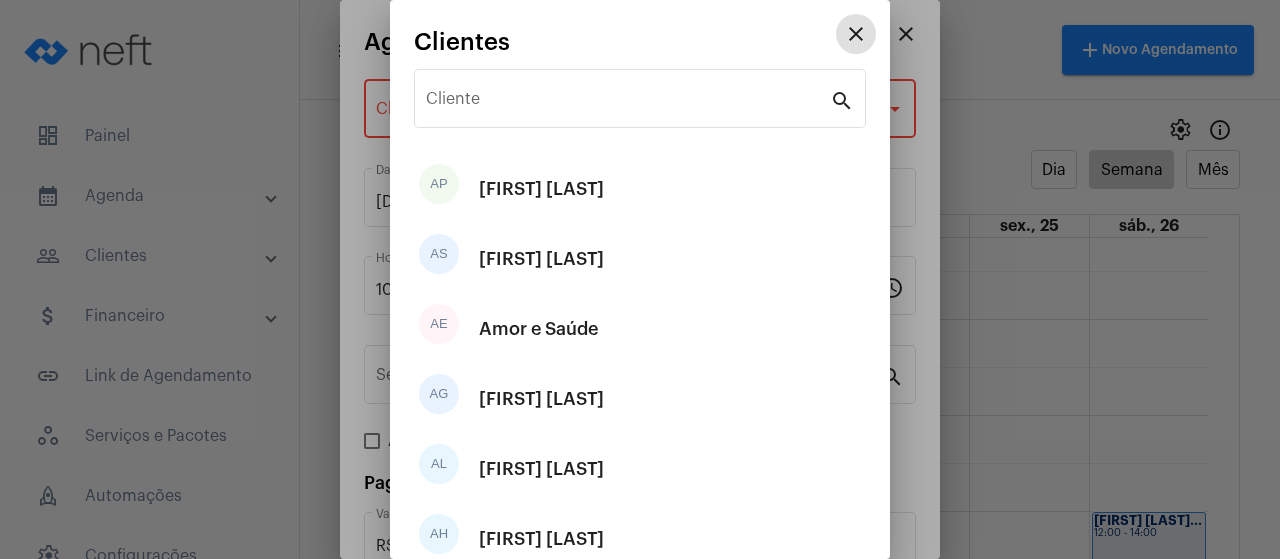 type 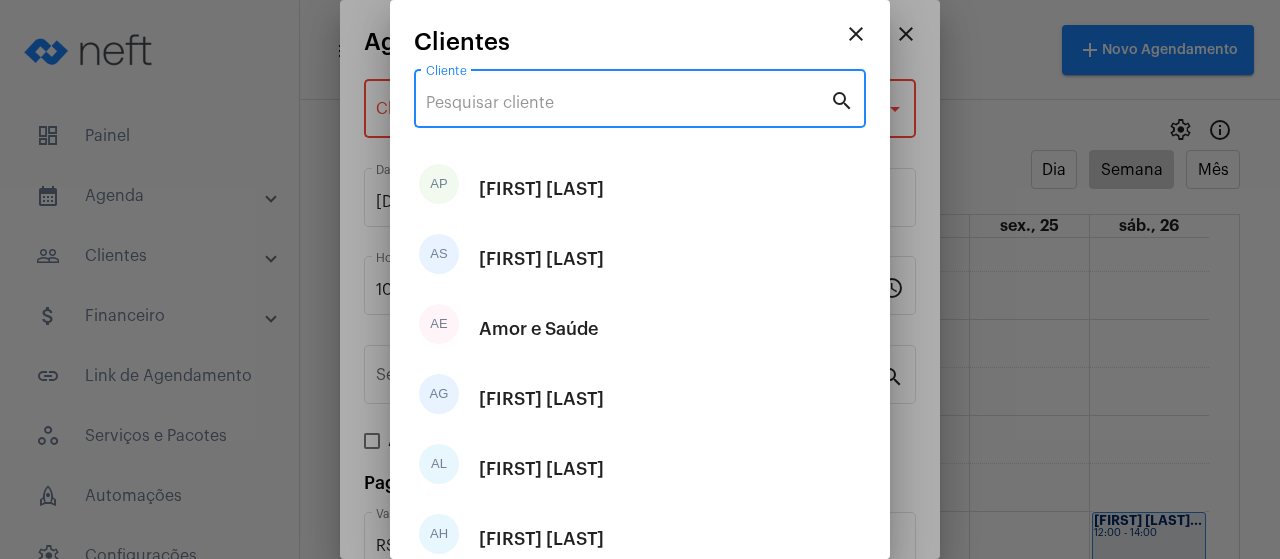 click on "Cliente" at bounding box center [628, 103] 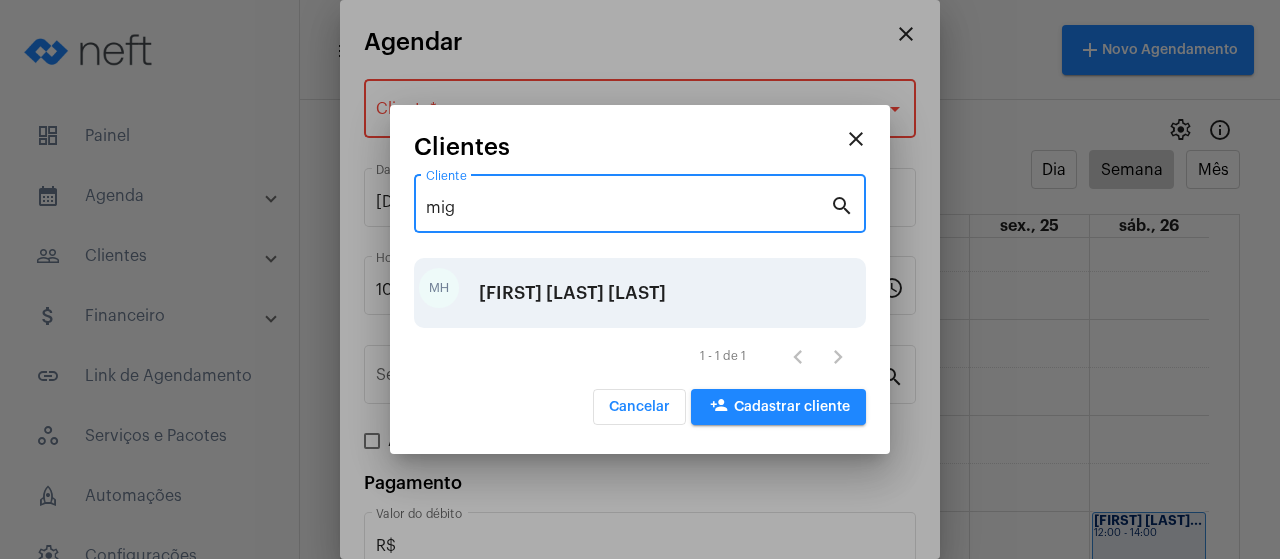 type on "mig" 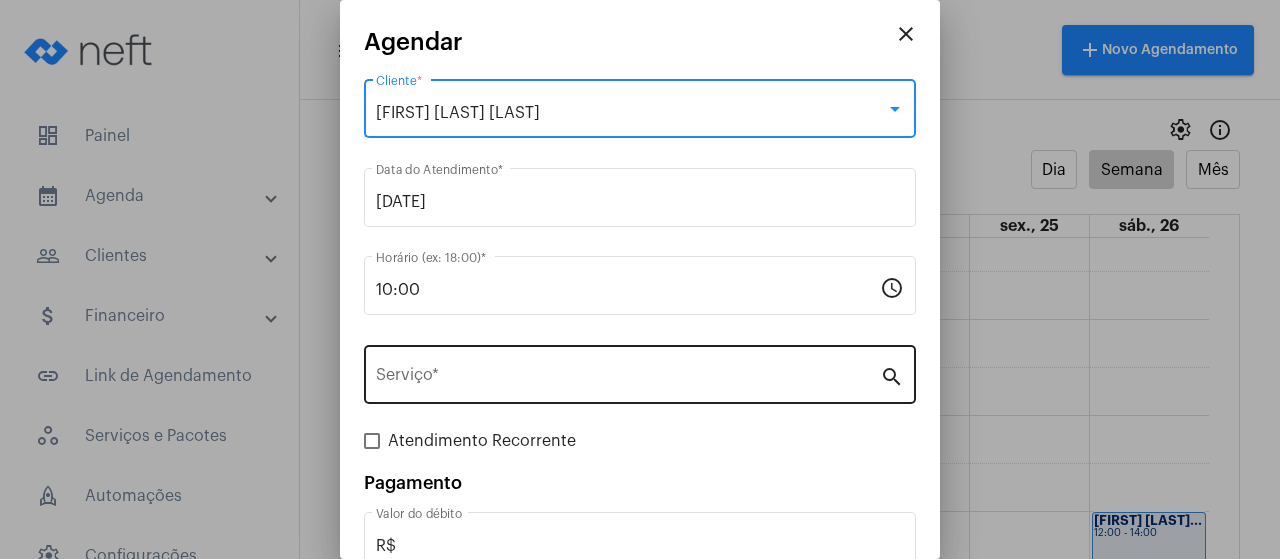 click on "Serviço  *" at bounding box center [628, 372] 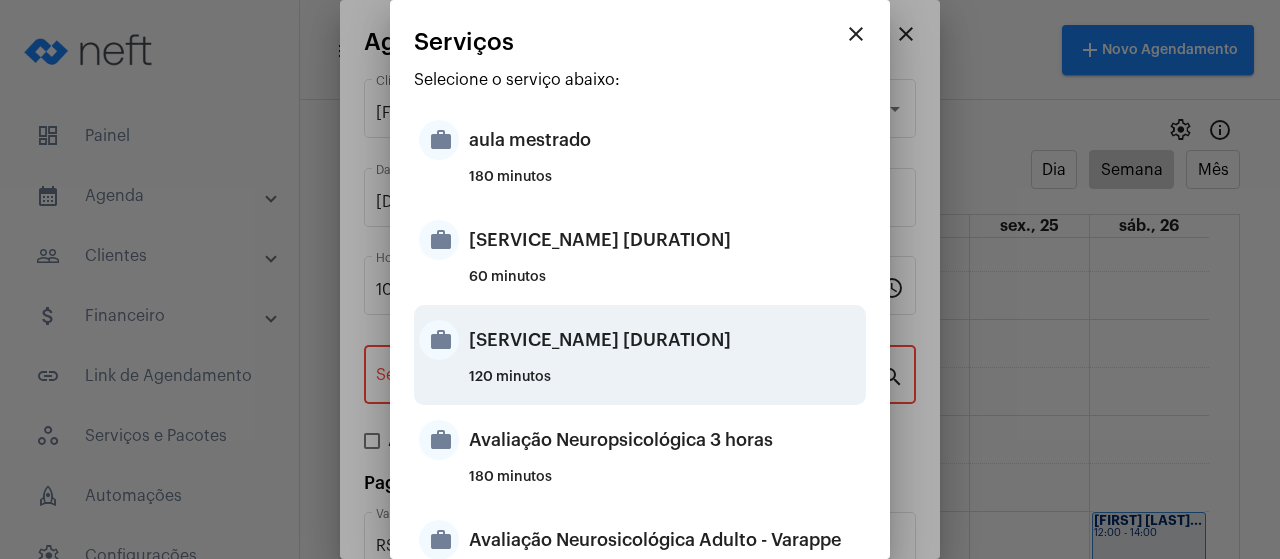 click on "[SERVICE_NAME] [DURATION]" at bounding box center [665, 340] 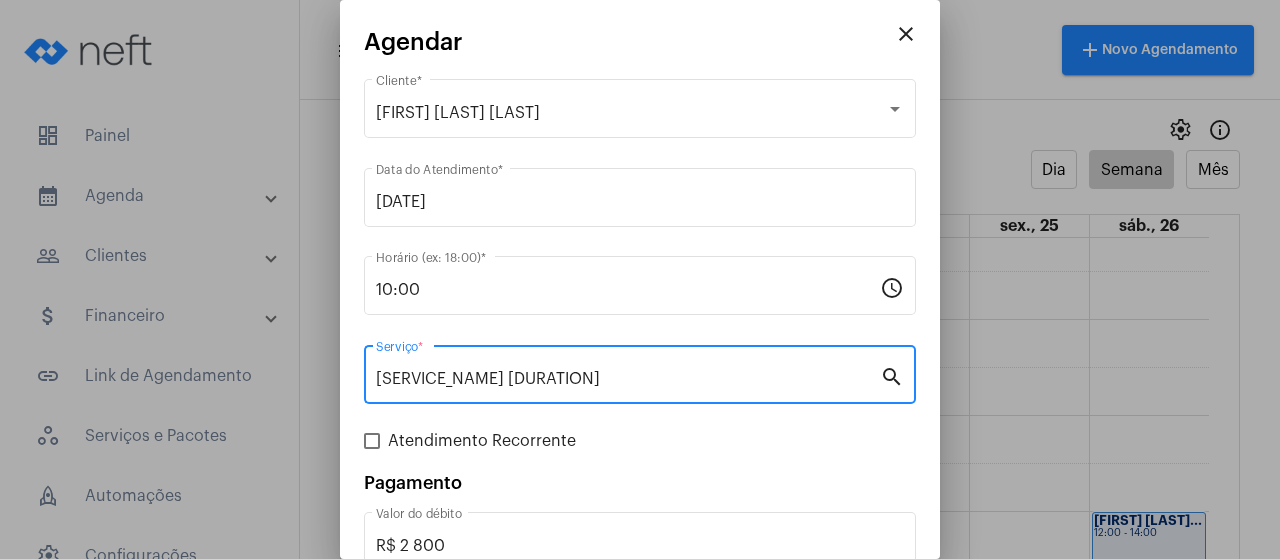 scroll, scrollTop: 121, scrollLeft: 0, axis: vertical 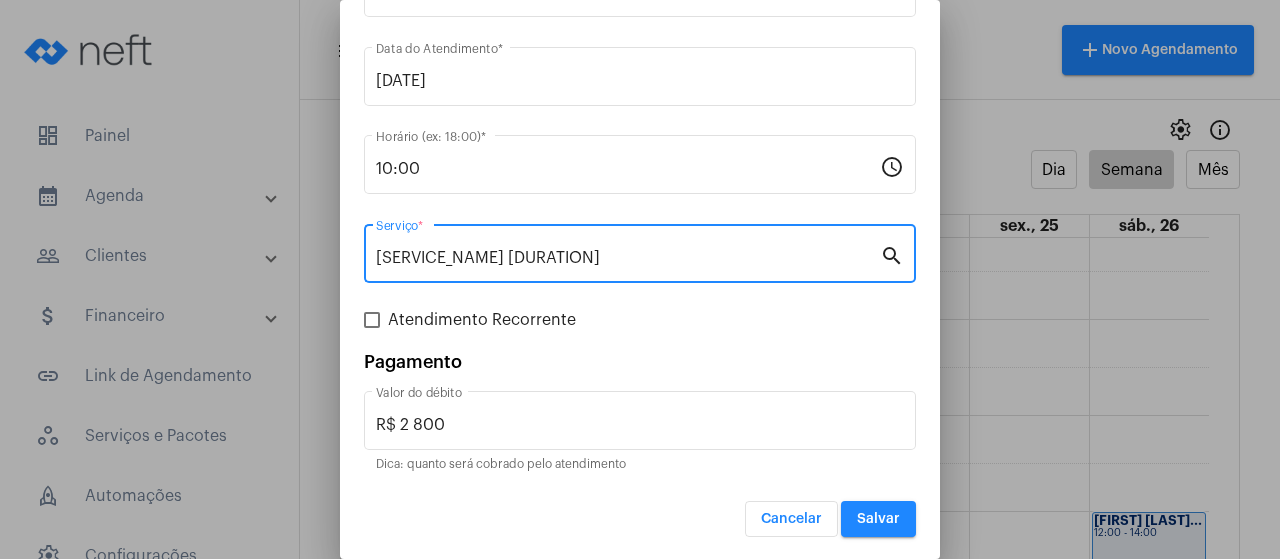 click on "Salvar" at bounding box center (878, 519) 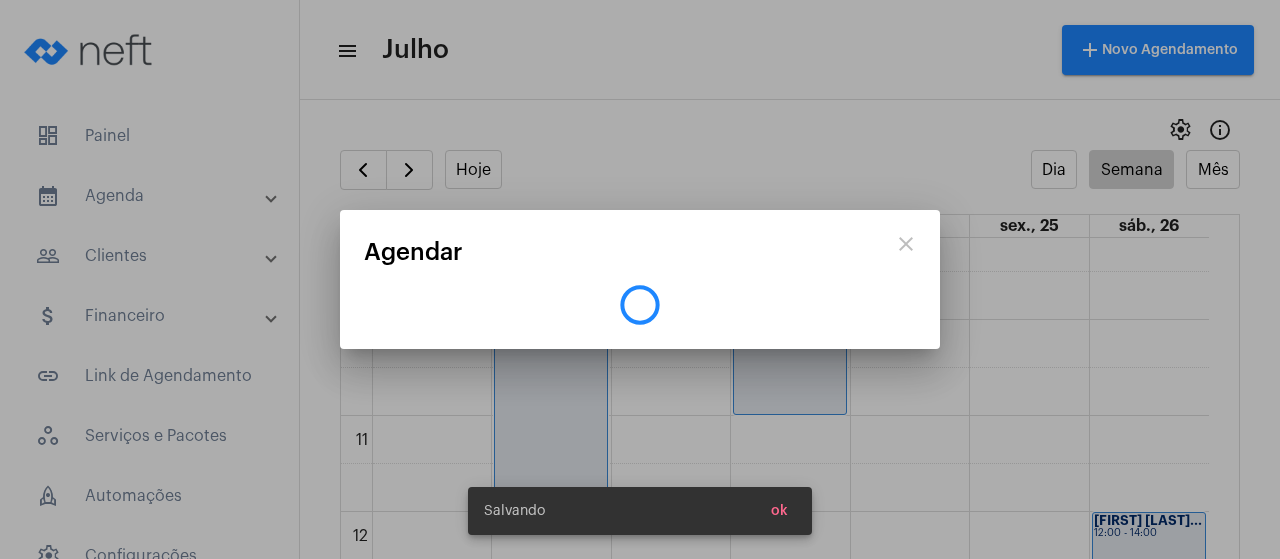 scroll, scrollTop: 0, scrollLeft: 0, axis: both 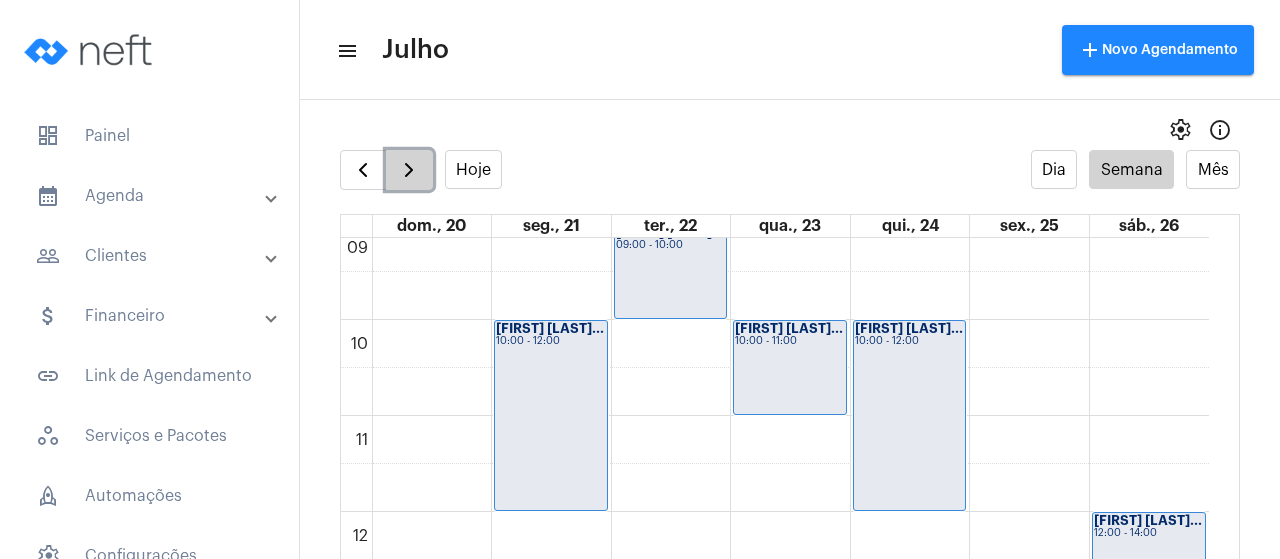 click 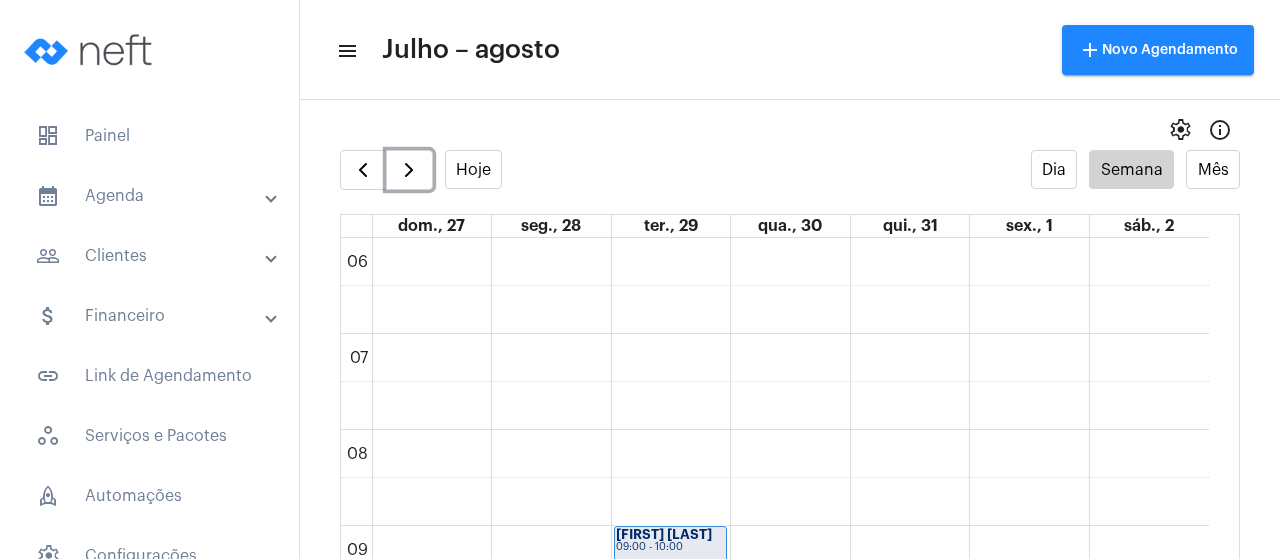 scroll, scrollTop: 776, scrollLeft: 0, axis: vertical 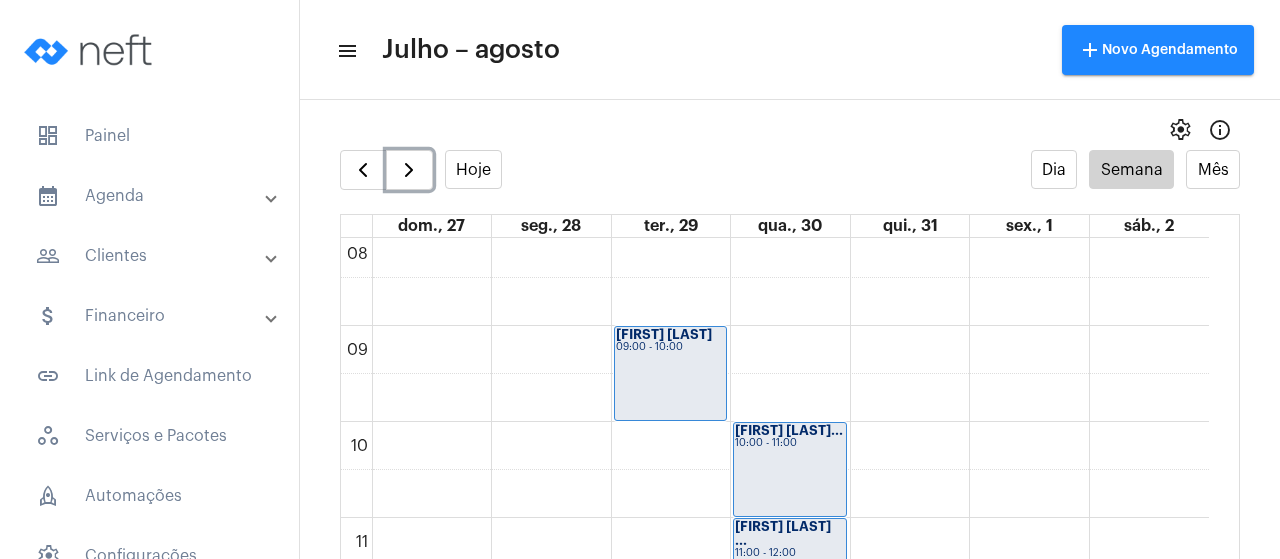 click on "00 01 02 03 04 05 06 07 08 09 10 11 12 13 14 15 16 17 18 19 20 21 22 23
[FIRST] [LAST] ...
18:00 - 19:00
[FIRST] [LAST]
20:00 - 21:00
[FIRST] [LAST]
09:00 - 10:00
[FIRST] [LAST]...
10:00 - 11:00
[FIRST] [LAST] ...
11:00 - 12:00
[FIRST] [LAST]
18:00 - 19:00
[FIRST] [LAST]
19:00 - 20:00" 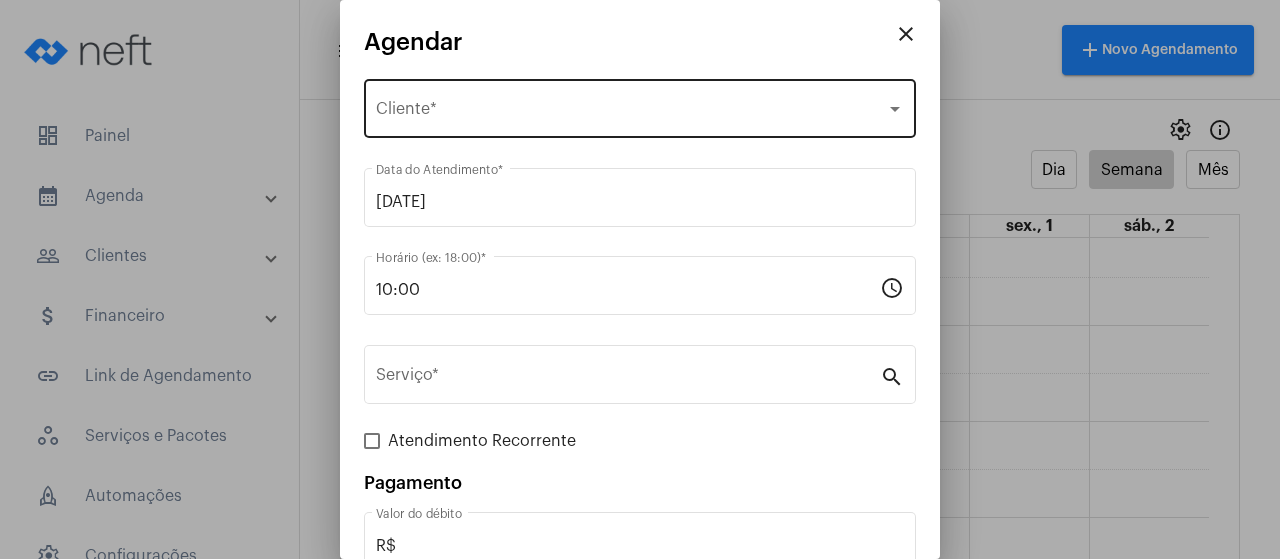 click on "Selecione o Cliente" at bounding box center (631, 113) 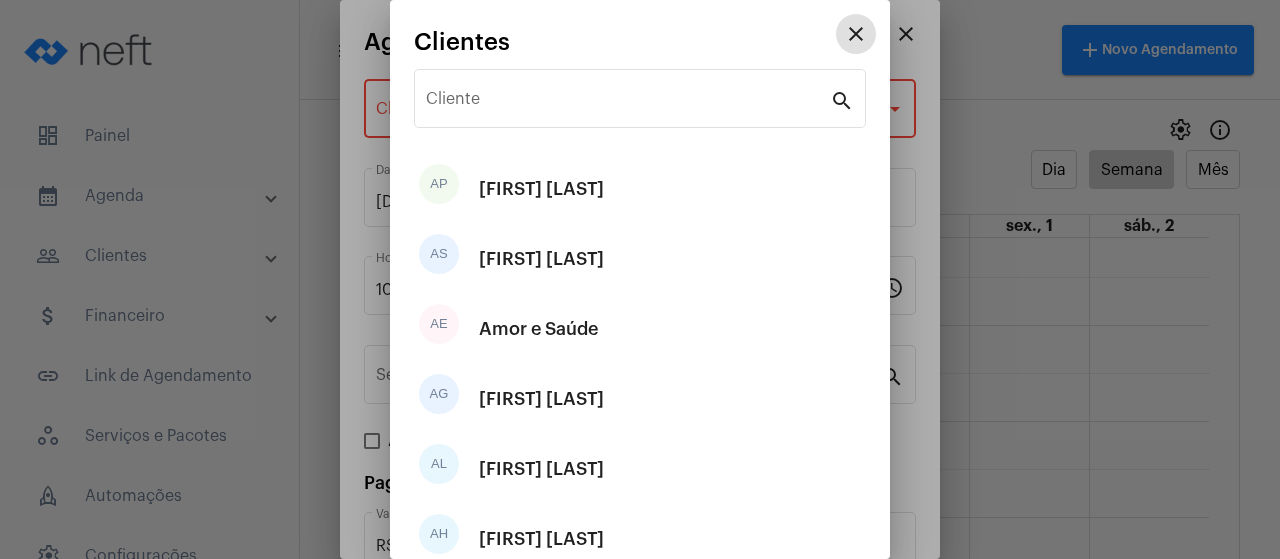 type 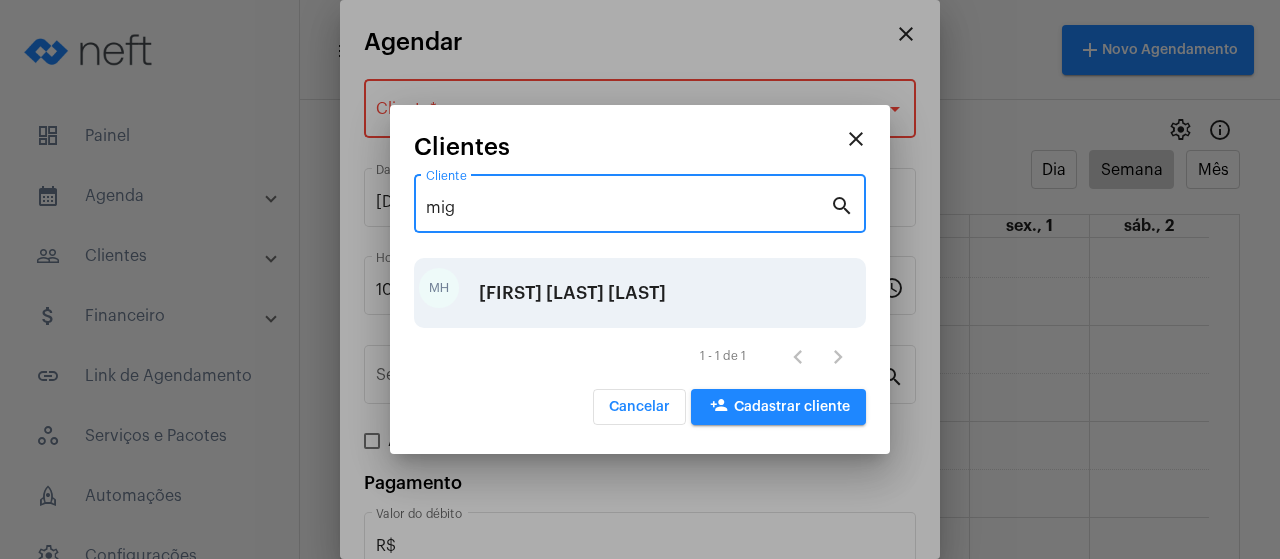 type on "mig" 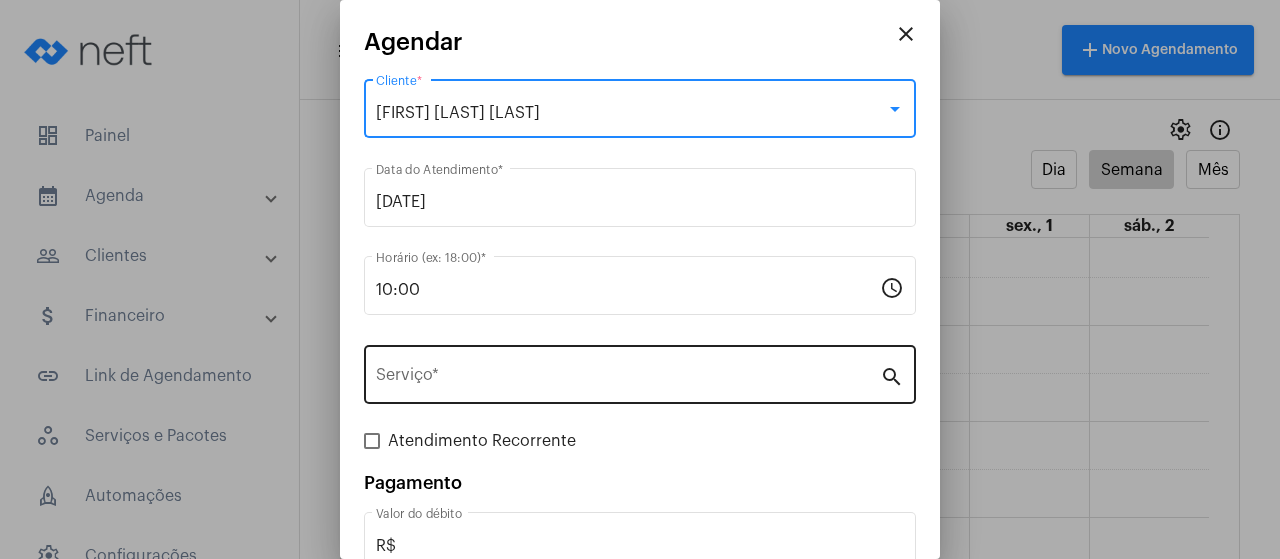 click on "Serviço  *" at bounding box center [628, 372] 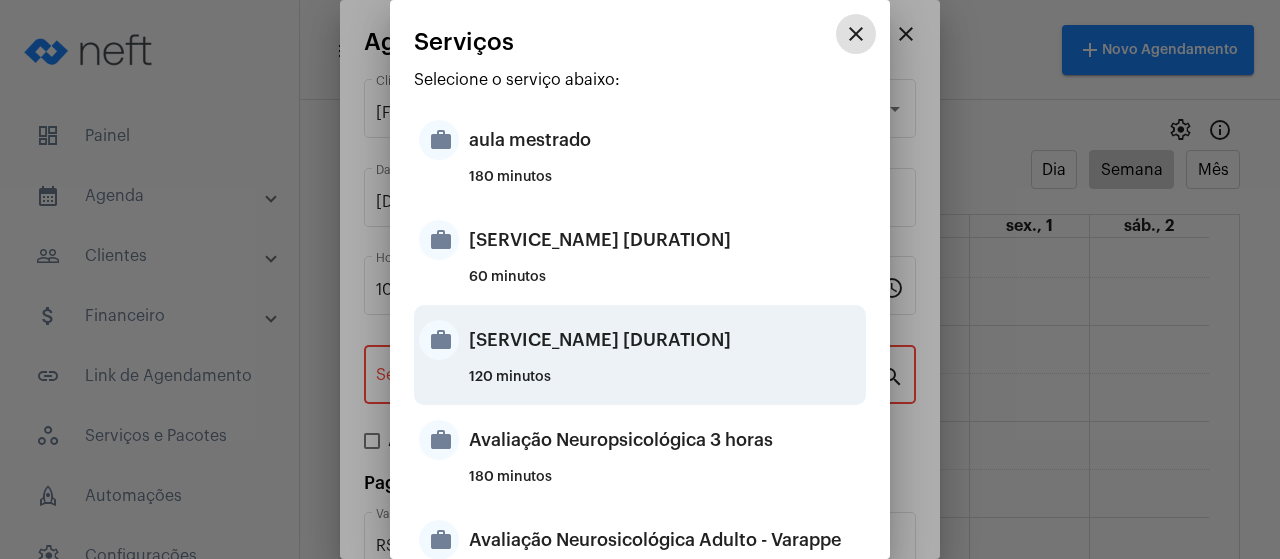 click on "[SERVICE_NAME] [DURATION]" at bounding box center [665, 340] 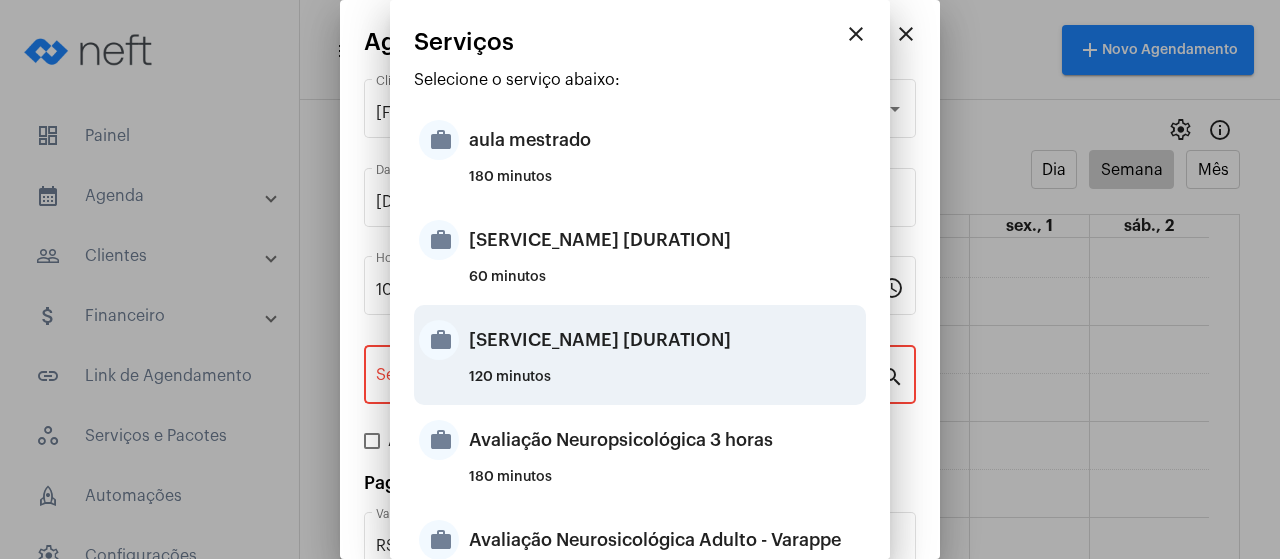 type on "[SERVICE_NAME] [DURATION]" 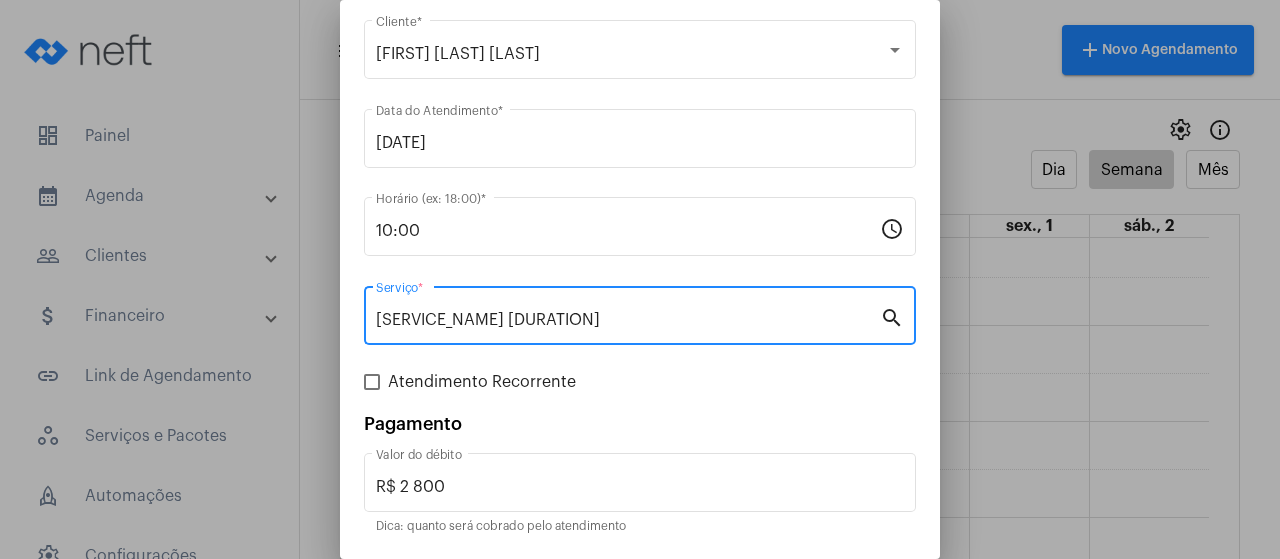 scroll, scrollTop: 121, scrollLeft: 0, axis: vertical 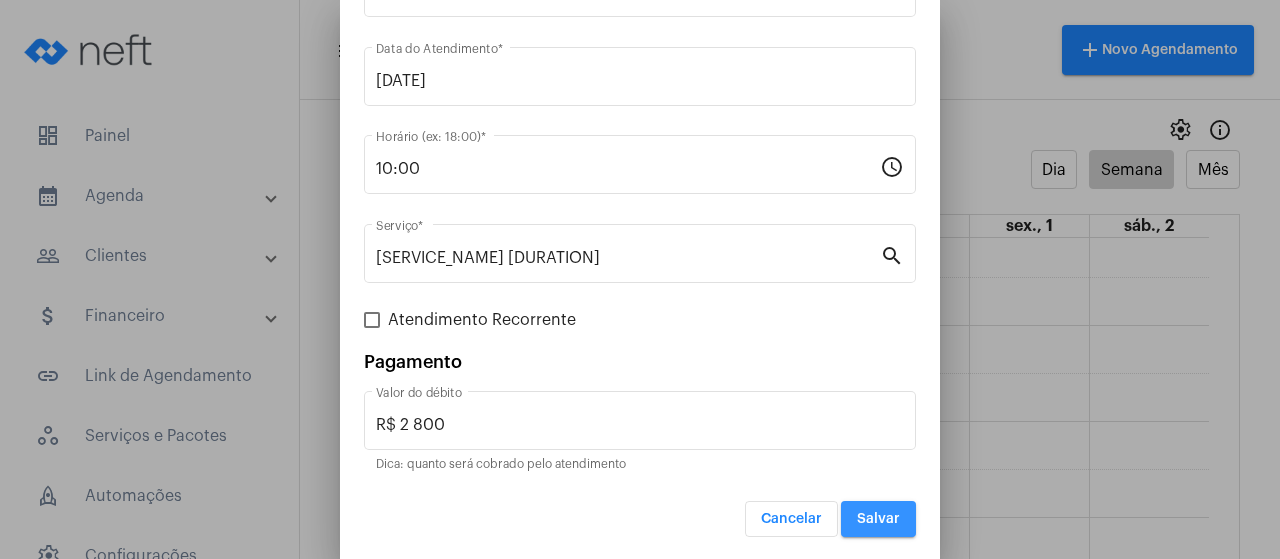 click on "Salvar" at bounding box center [878, 519] 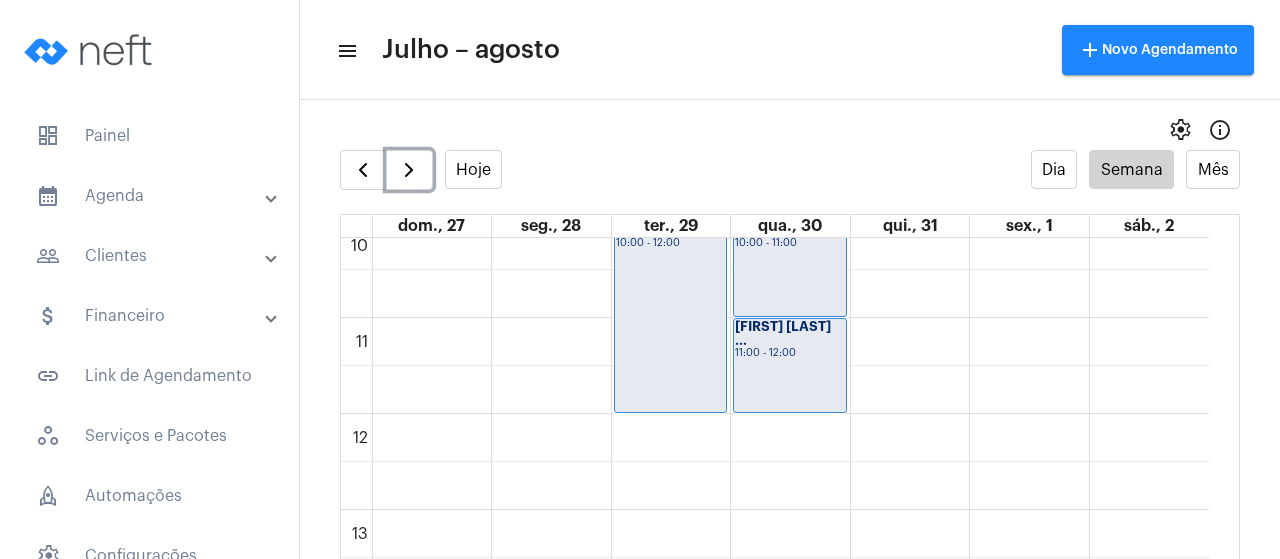 scroll, scrollTop: 876, scrollLeft: 0, axis: vertical 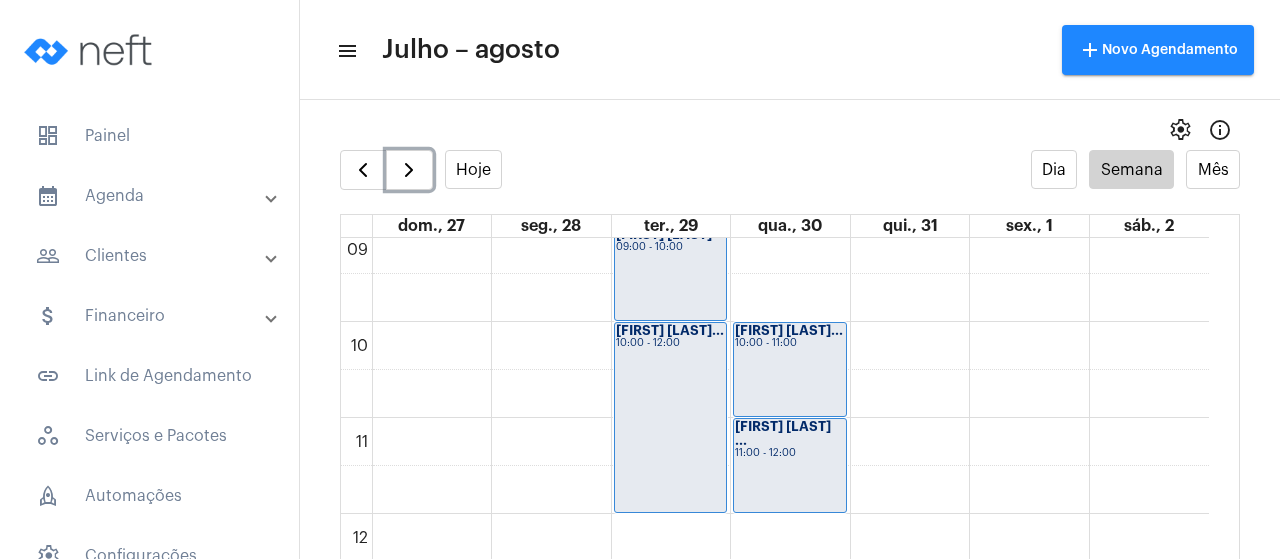 click on "00 01 02 03 04 05 06 07 08 09 10 11 12 13 14 15 16 17 18 19 20 21 22 23
[FIRST] [LAST] ...
18:00 - 19:00
[FIRST] [LAST]
20:00 - 21:00
[FIRST] [LAST]
09:00 - 10:00
[FIRST] [LAST]...
10:00 - 12:00
[FIRST] [LAST]...
10:00 - 11:00
[FIRST] [LAST] ...
11:00 - 12:00
[FIRST] [LAST]
18:00 - 19:00
[FIRST] [LAST]
19:00 - 20:00" 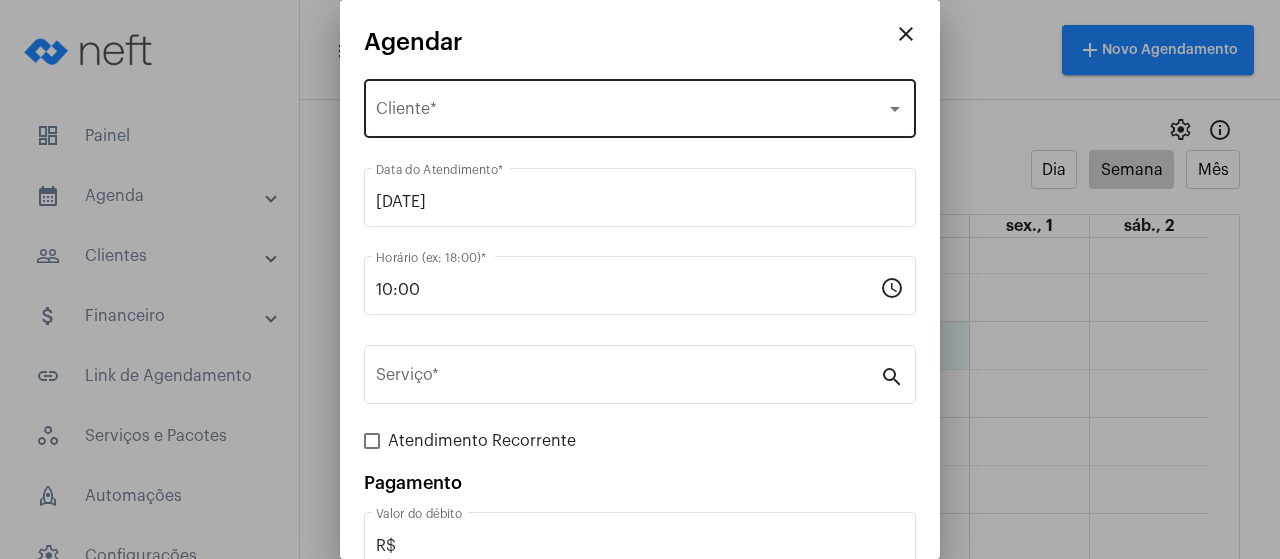 click on "Selecione o Cliente Cliente  *" at bounding box center [640, 106] 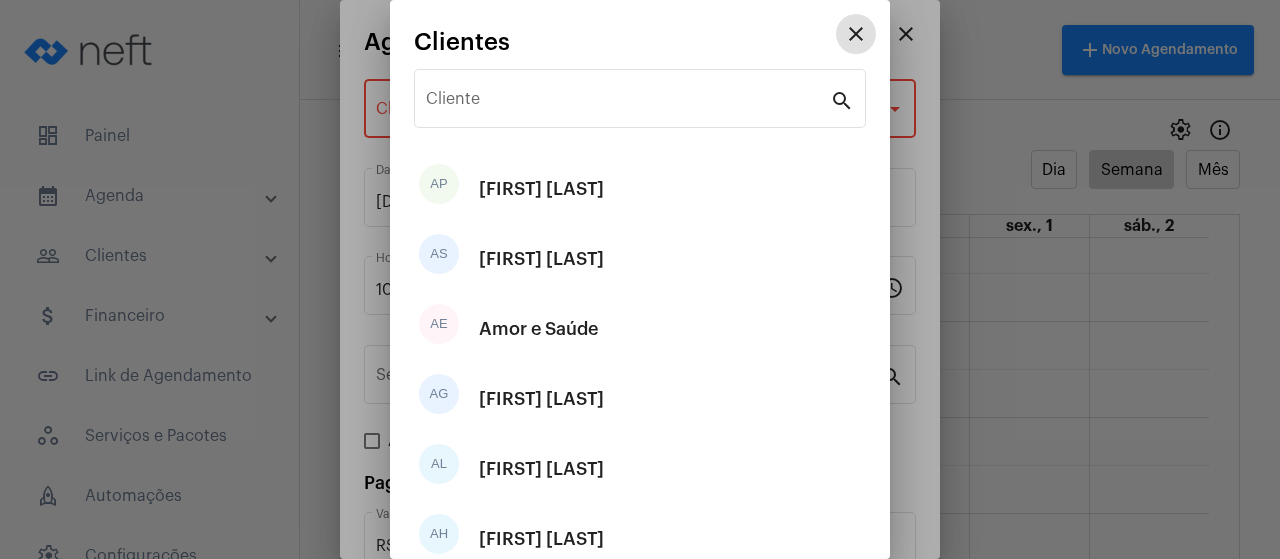 type 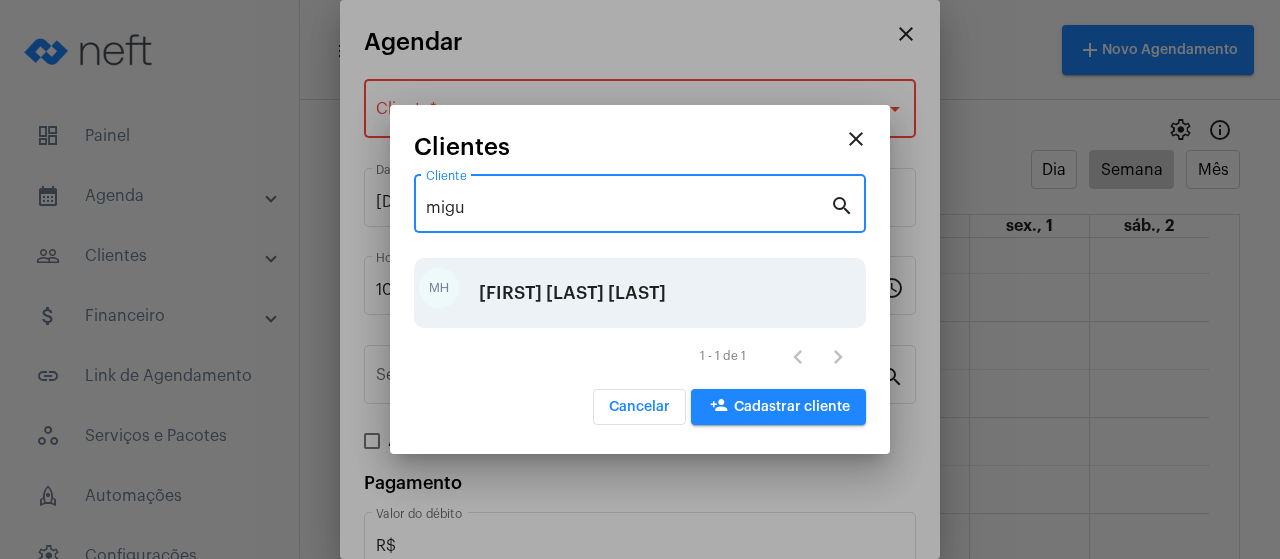 type on "migu" 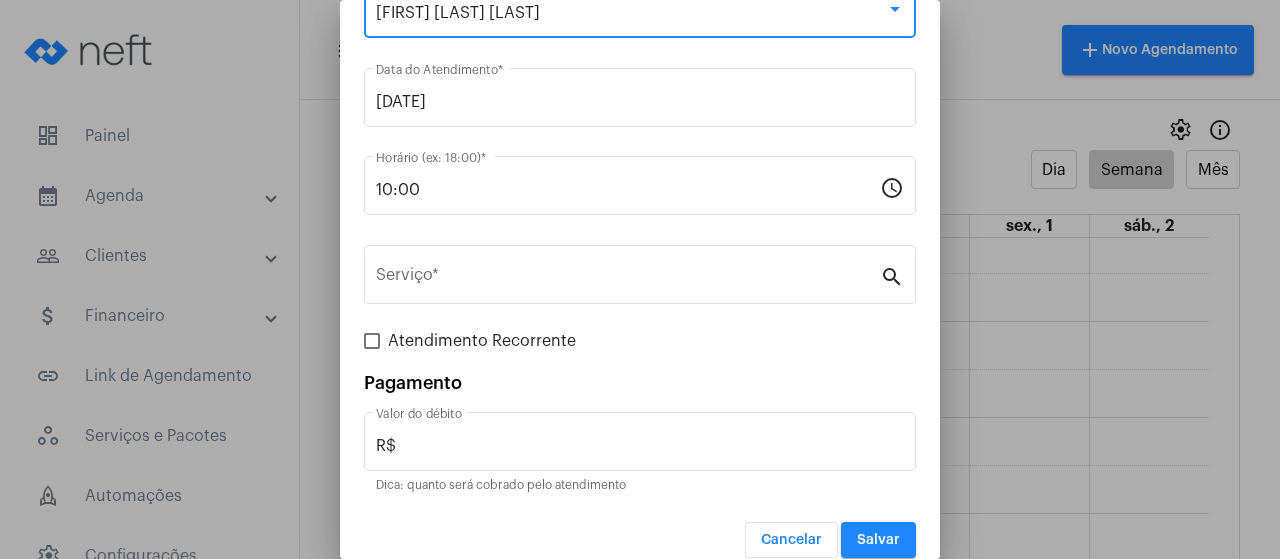 scroll, scrollTop: 121, scrollLeft: 0, axis: vertical 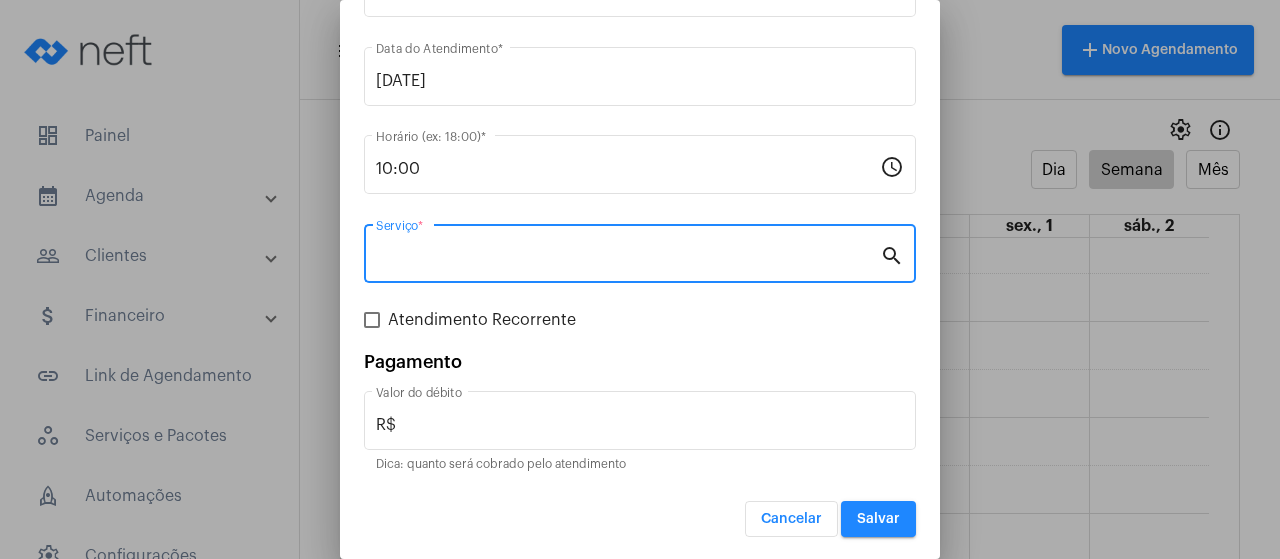 click on "Serviço  *" at bounding box center (628, 258) 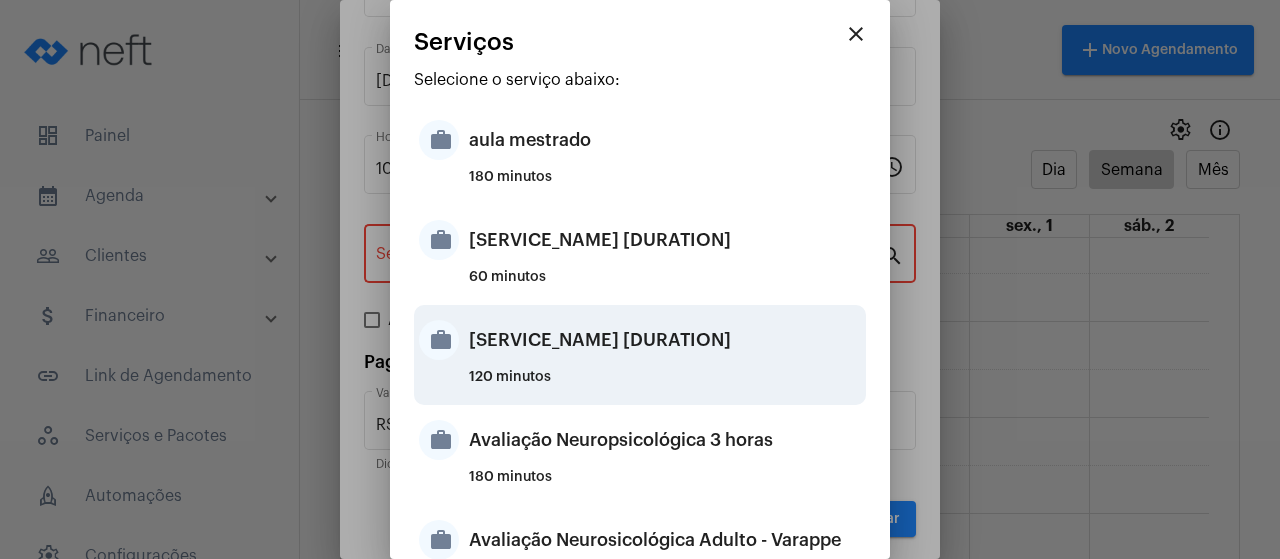 click on "[SERVICE_NAME] [DURATION]" at bounding box center [665, 340] 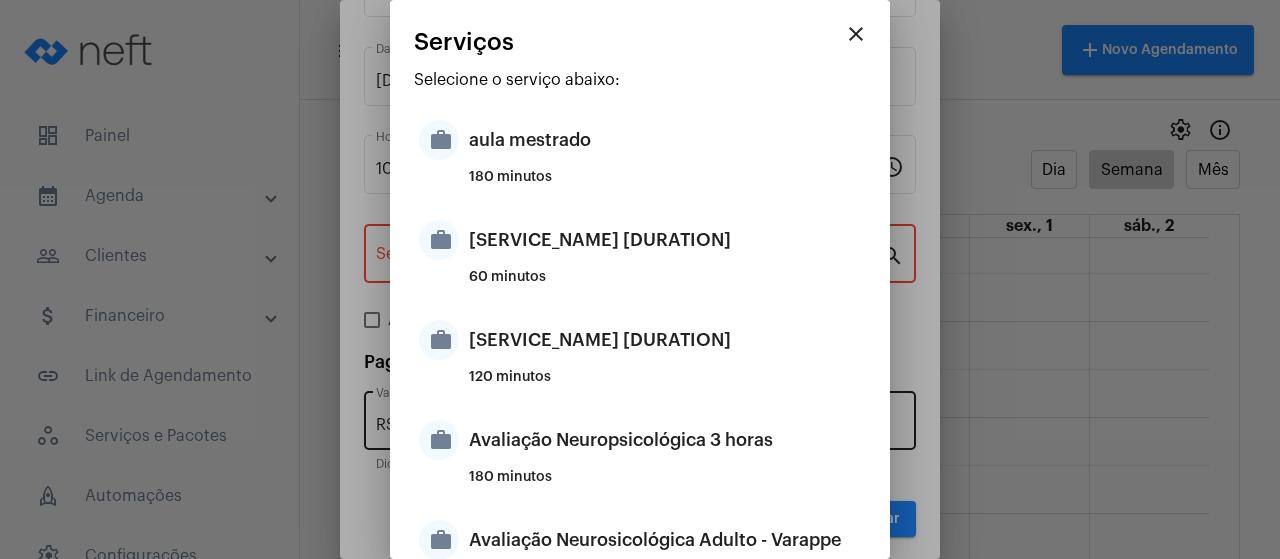 type on "[SERVICE_NAME] [DURATION]" 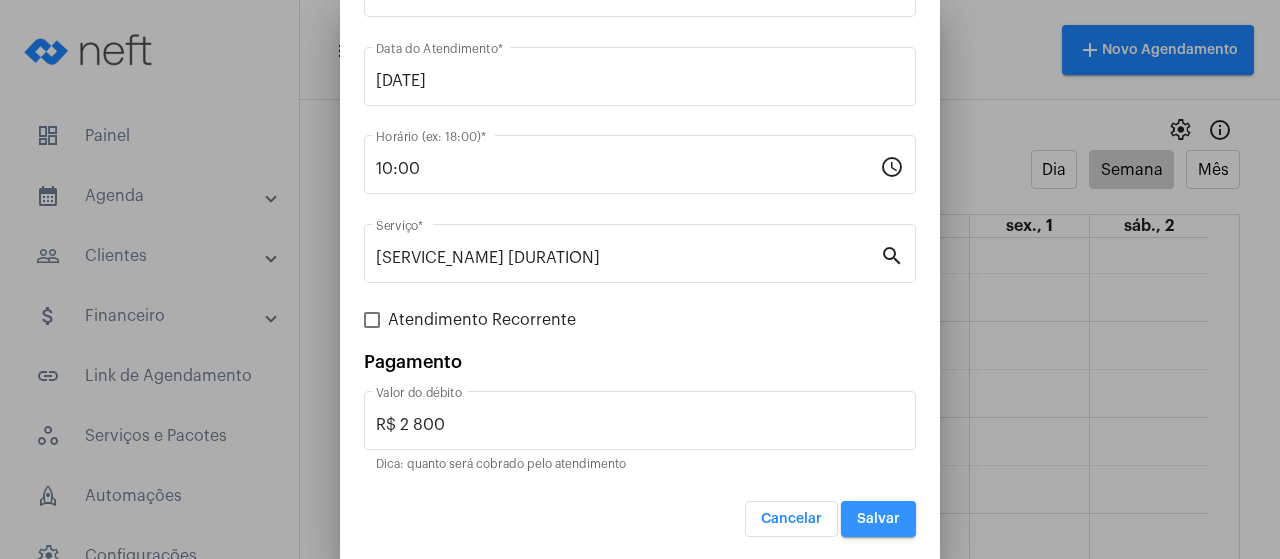 click on "Salvar" at bounding box center (878, 519) 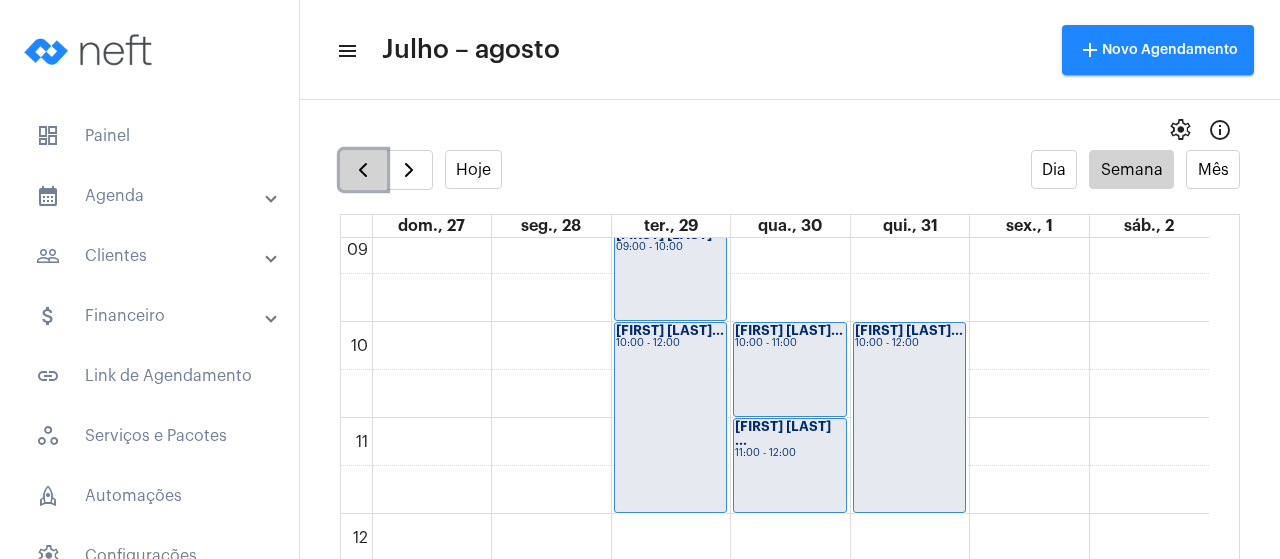 click 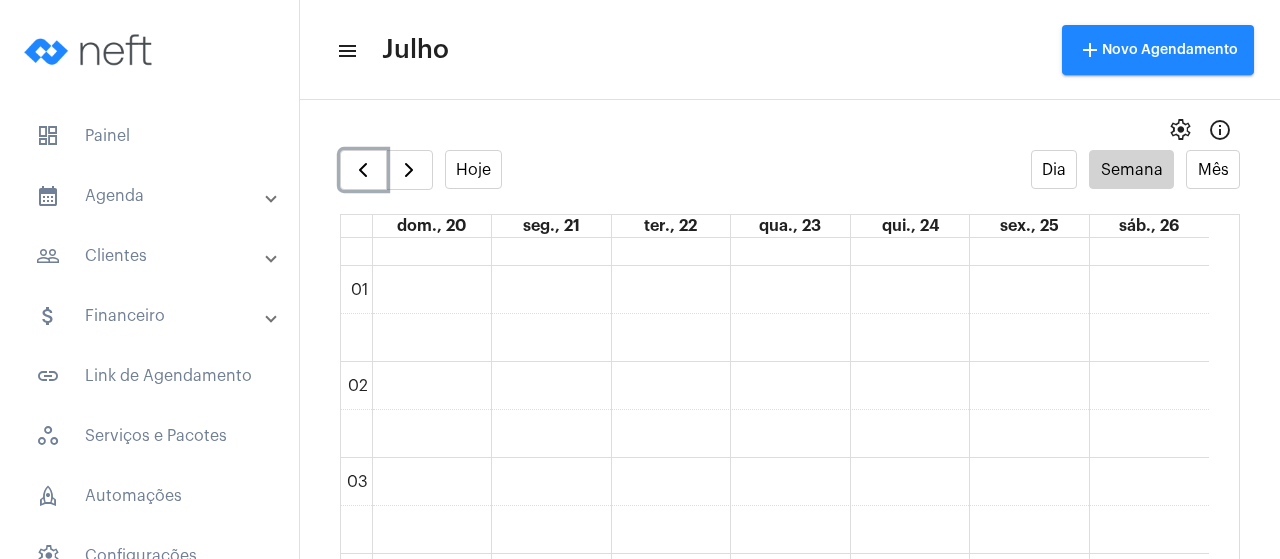 scroll, scrollTop: 0, scrollLeft: 0, axis: both 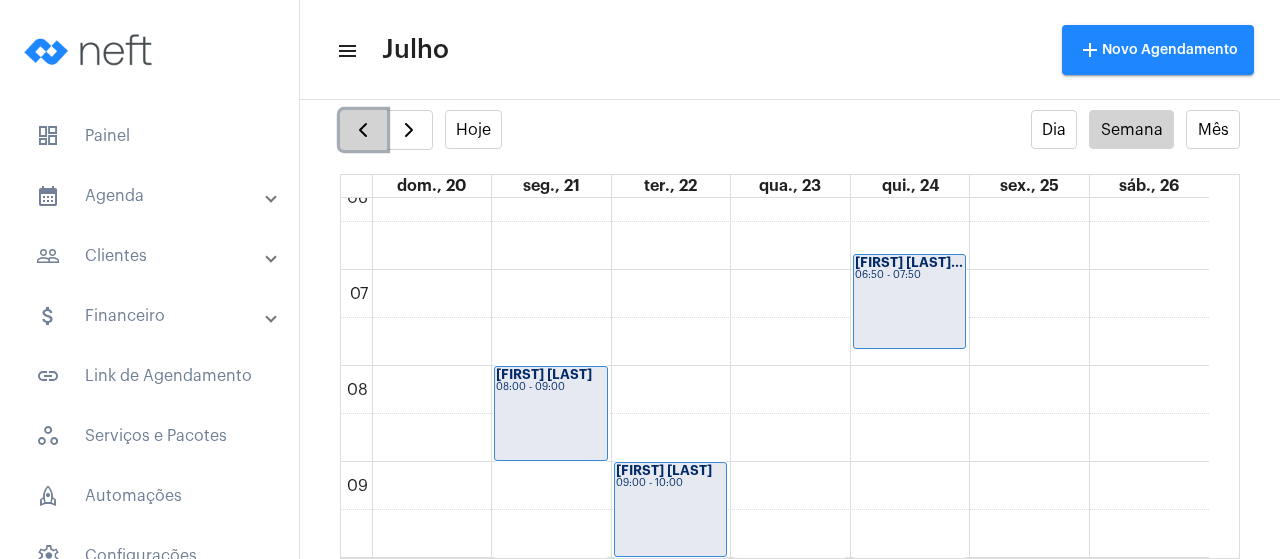 click 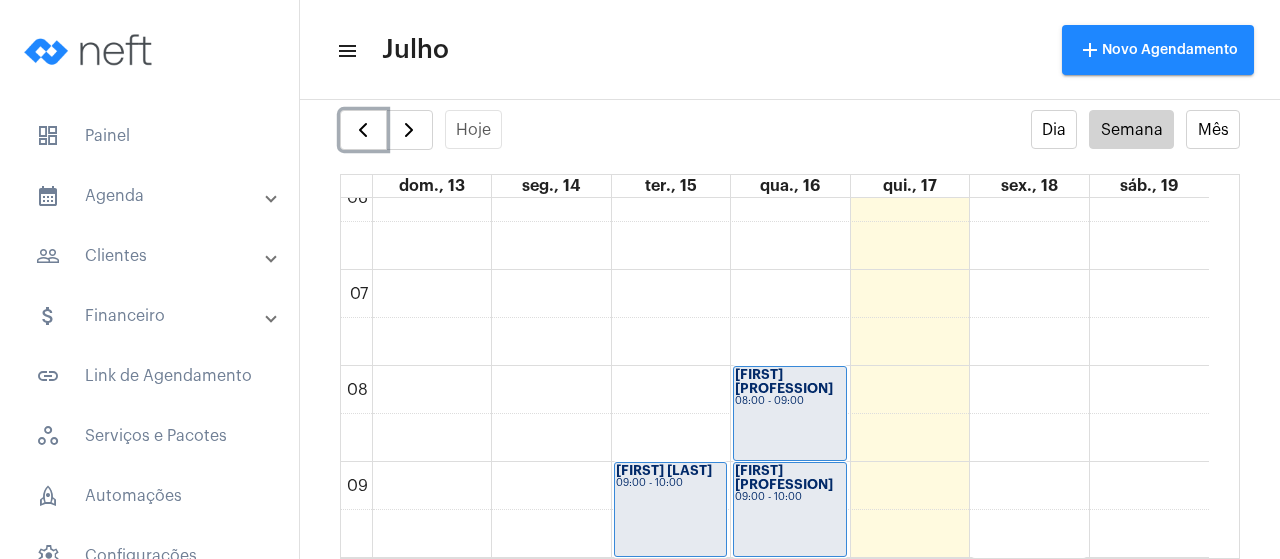 scroll, scrollTop: 700, scrollLeft: 0, axis: vertical 